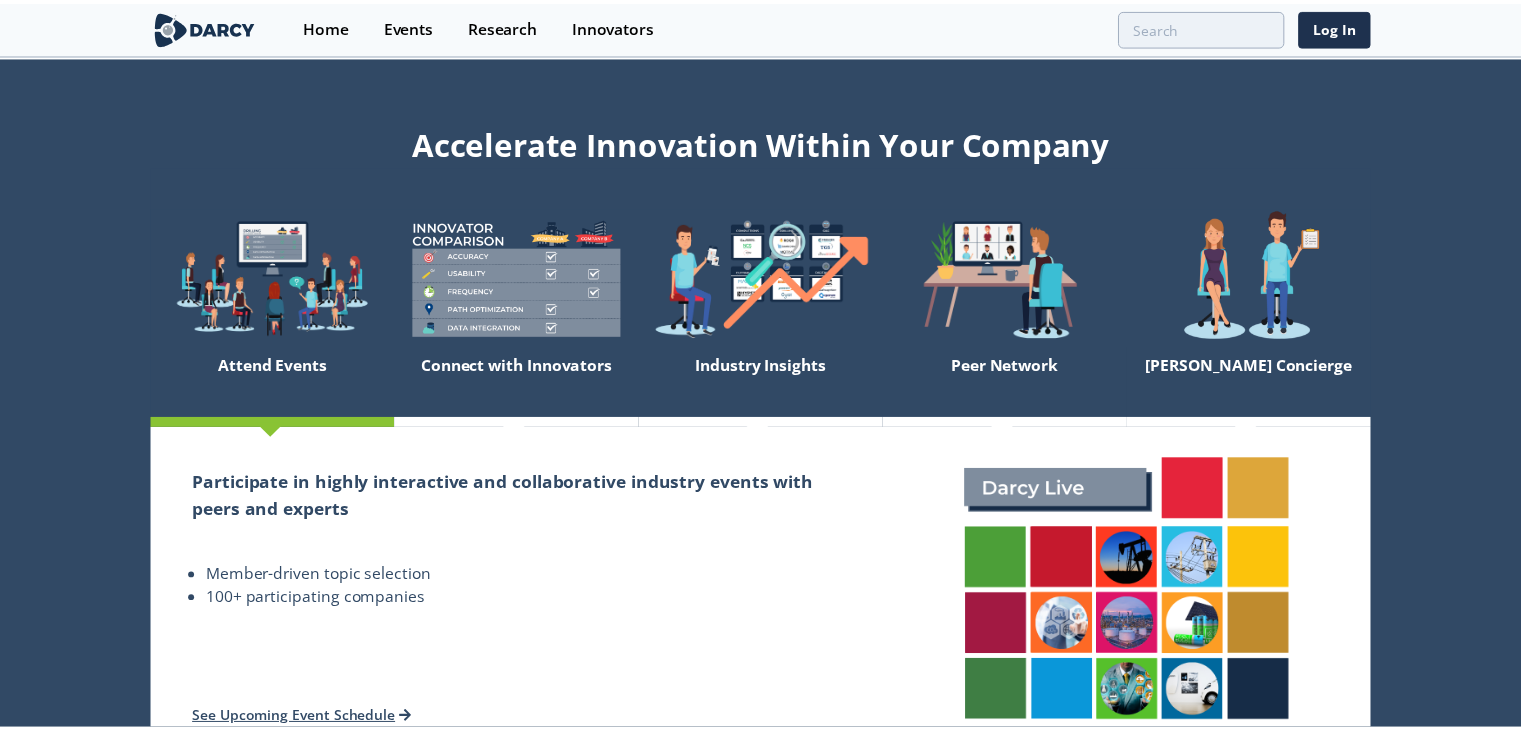 scroll, scrollTop: 0, scrollLeft: 0, axis: both 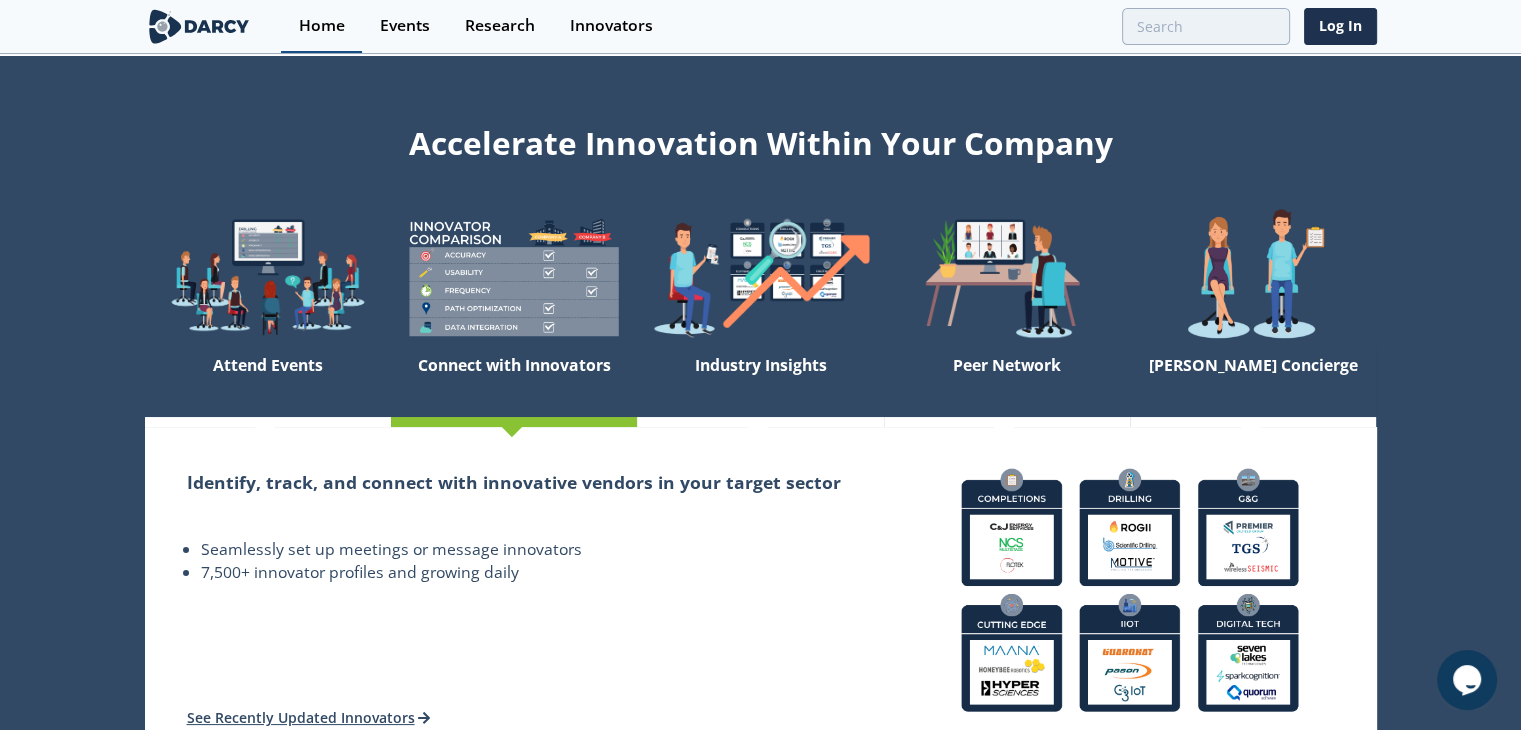 click on "Home" at bounding box center (322, 26) 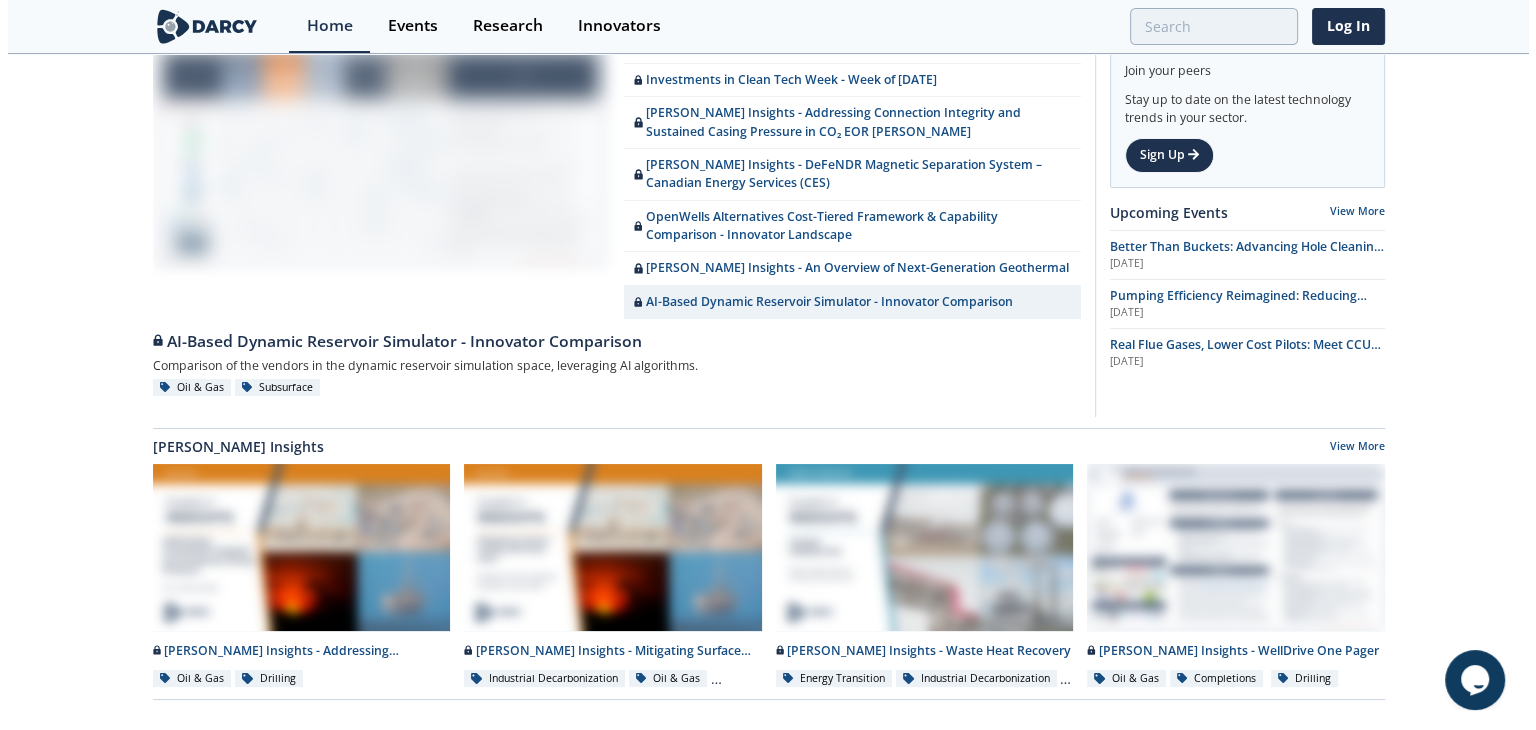 scroll, scrollTop: 0, scrollLeft: 0, axis: both 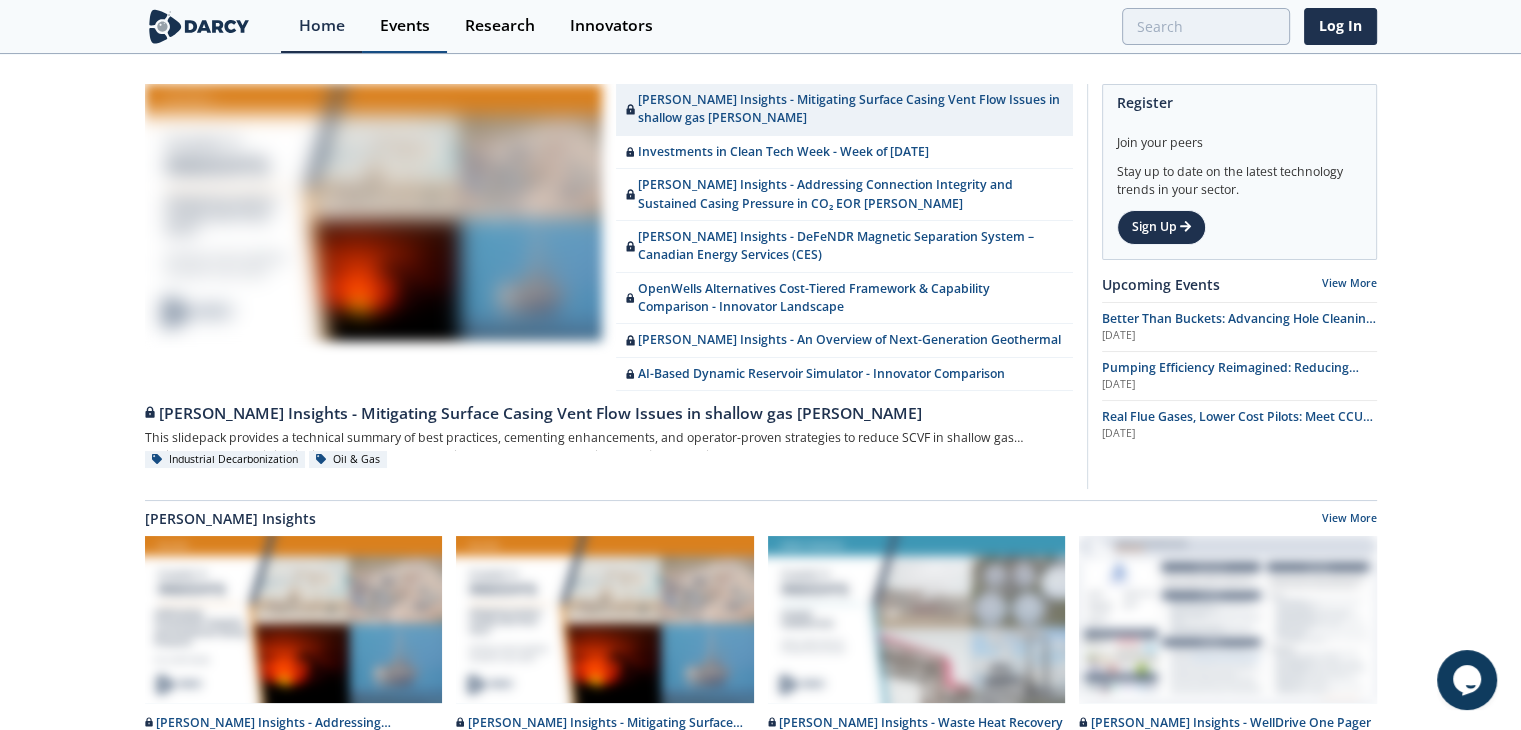 click on "Events" at bounding box center (405, 26) 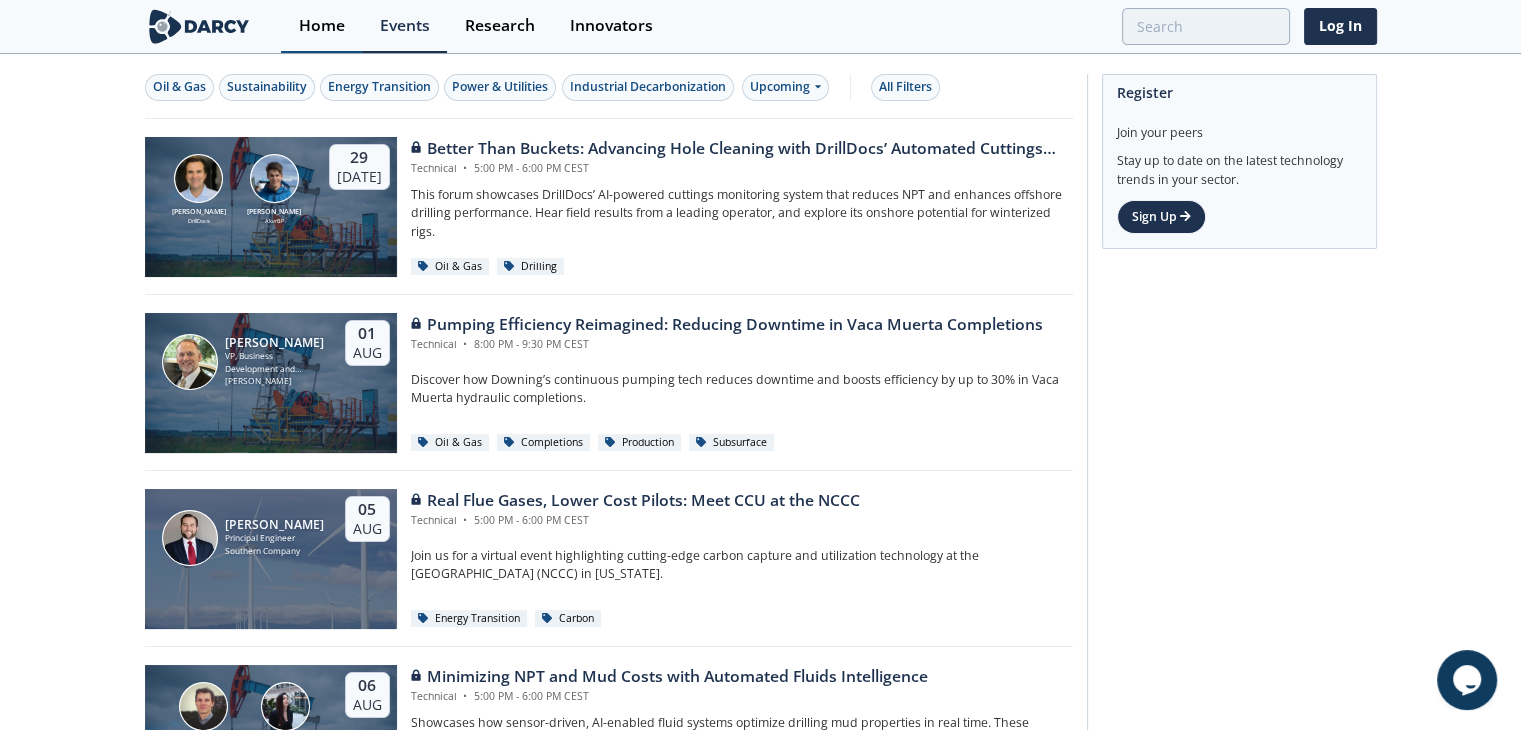 click on "Home" at bounding box center (322, 26) 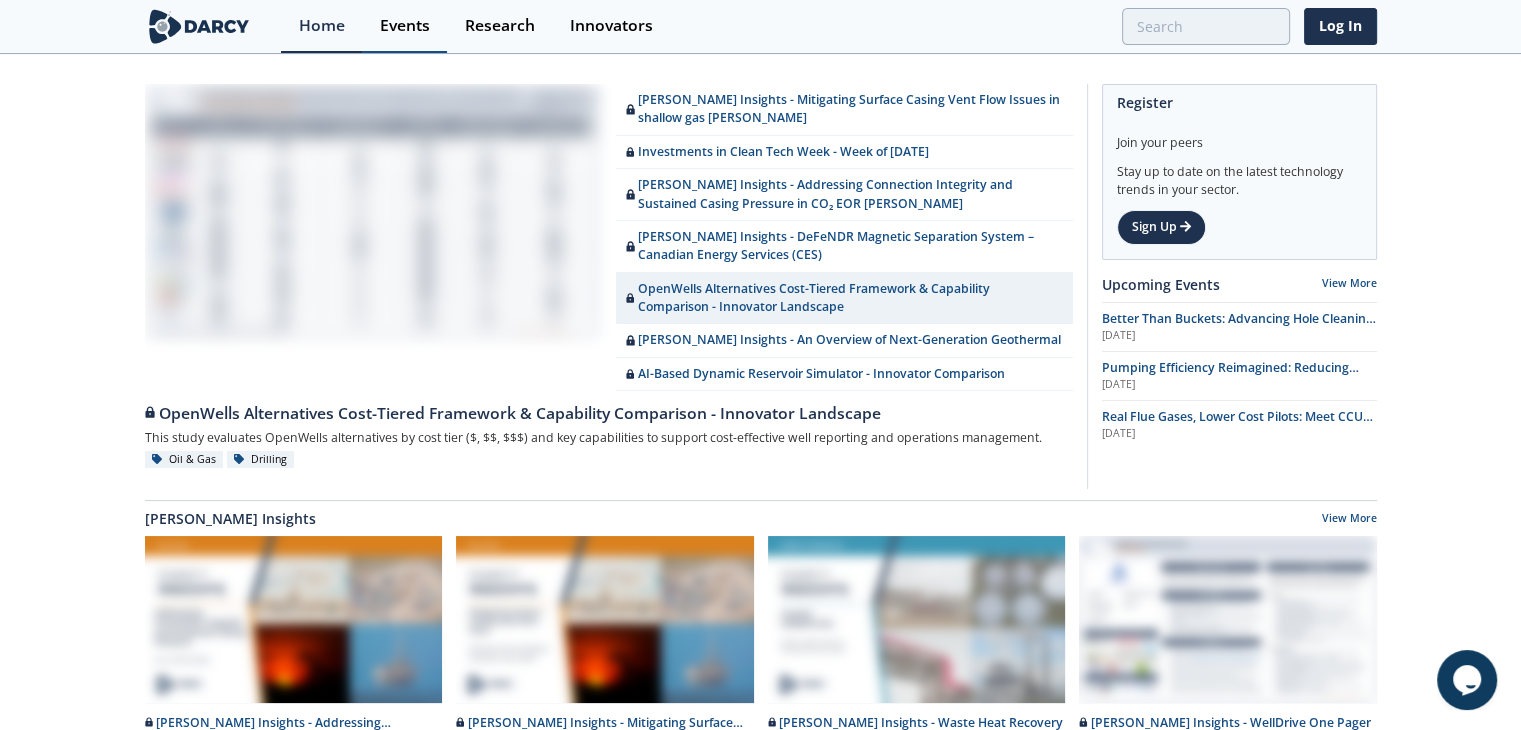 click on "Events" at bounding box center (405, 26) 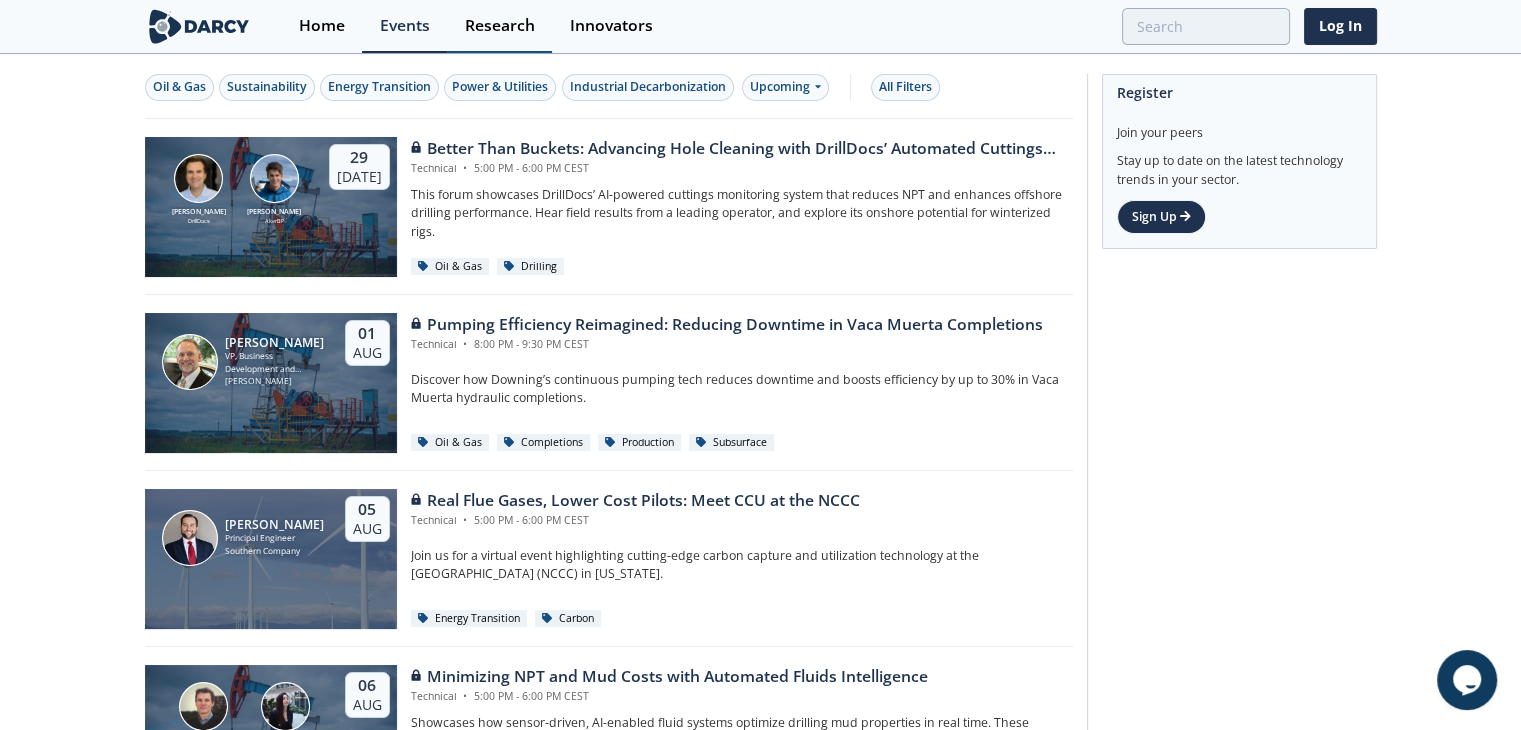 click on "Research" at bounding box center (500, 26) 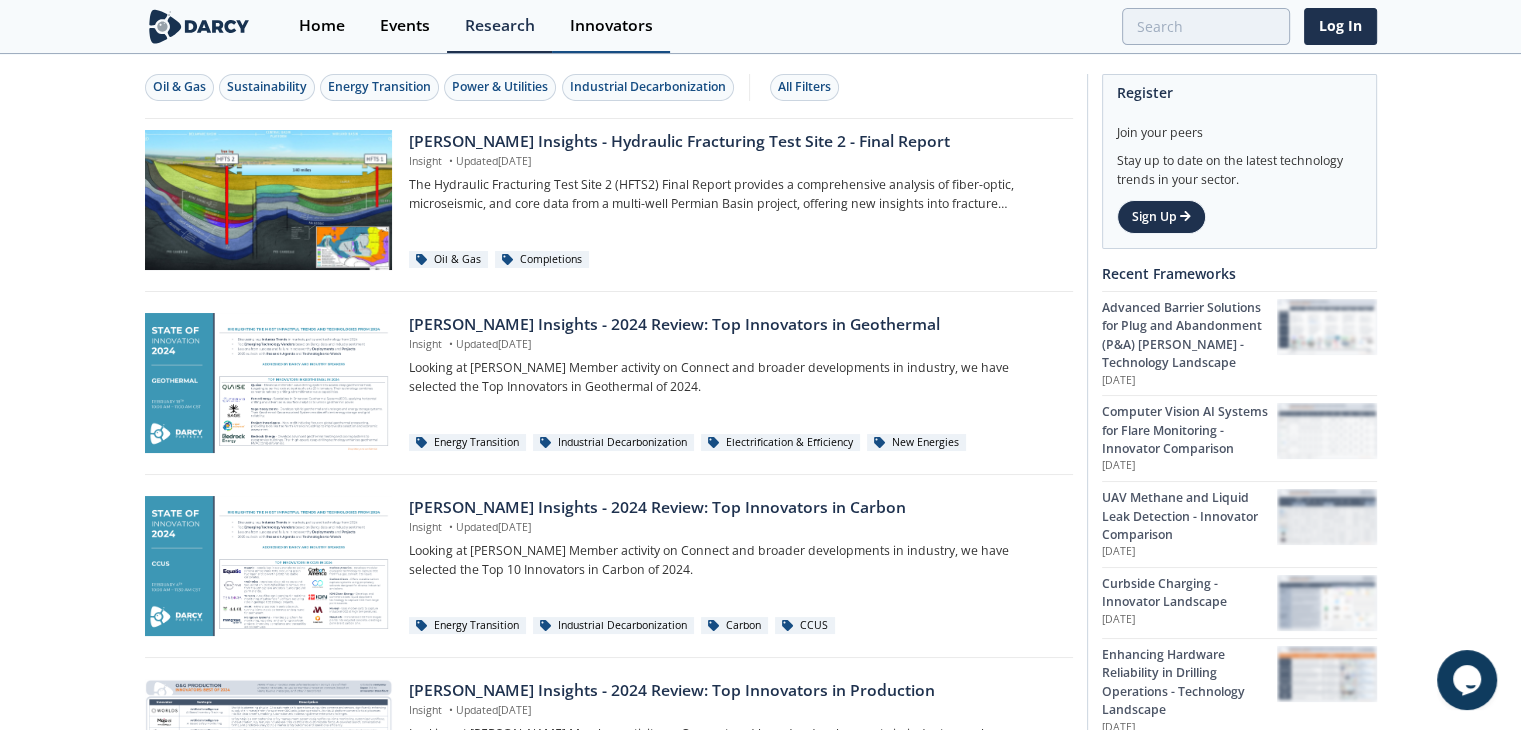 click on "Innovators" at bounding box center [611, 26] 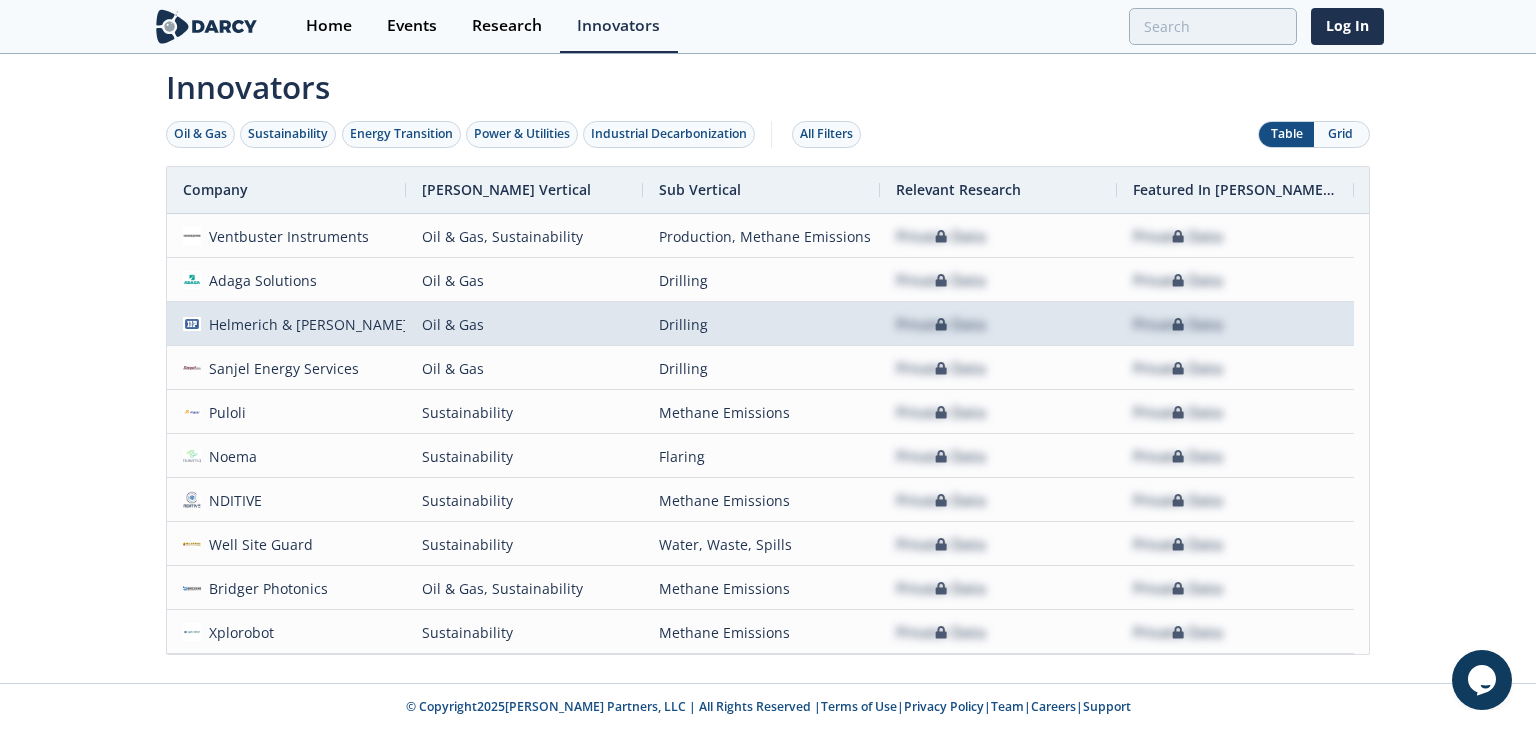 scroll, scrollTop: 157, scrollLeft: 0, axis: vertical 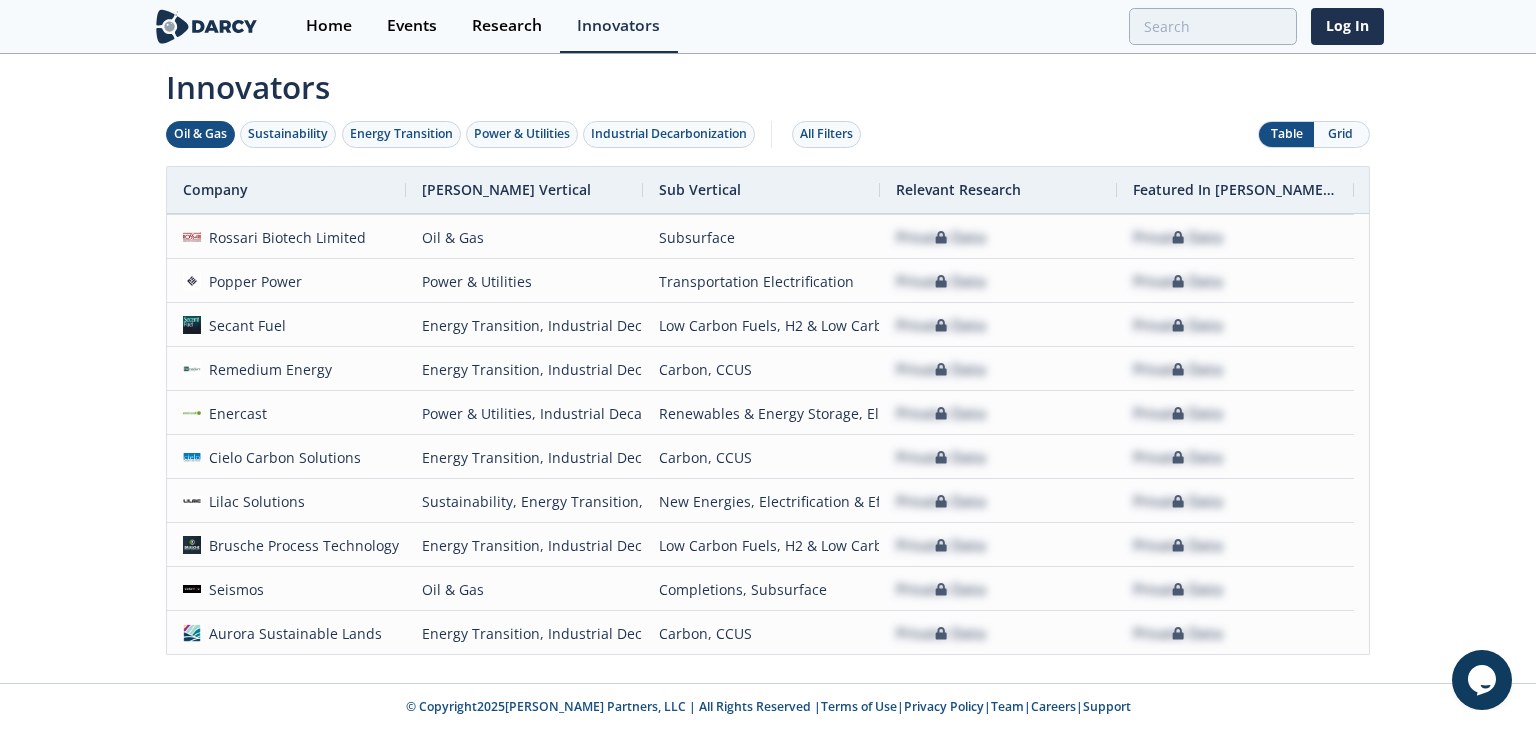 click on "Oil & Gas" at bounding box center (200, 134) 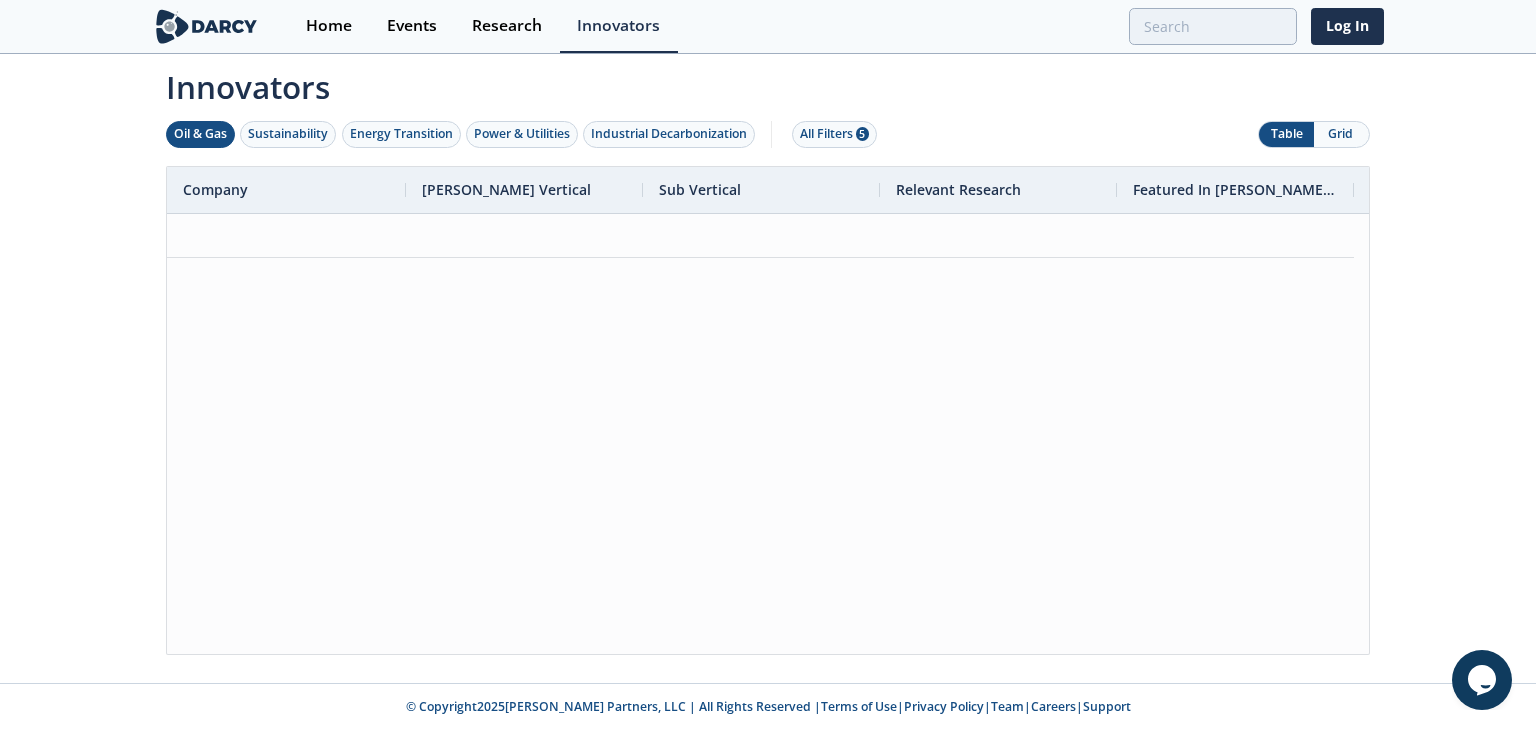 scroll, scrollTop: 0, scrollLeft: 0, axis: both 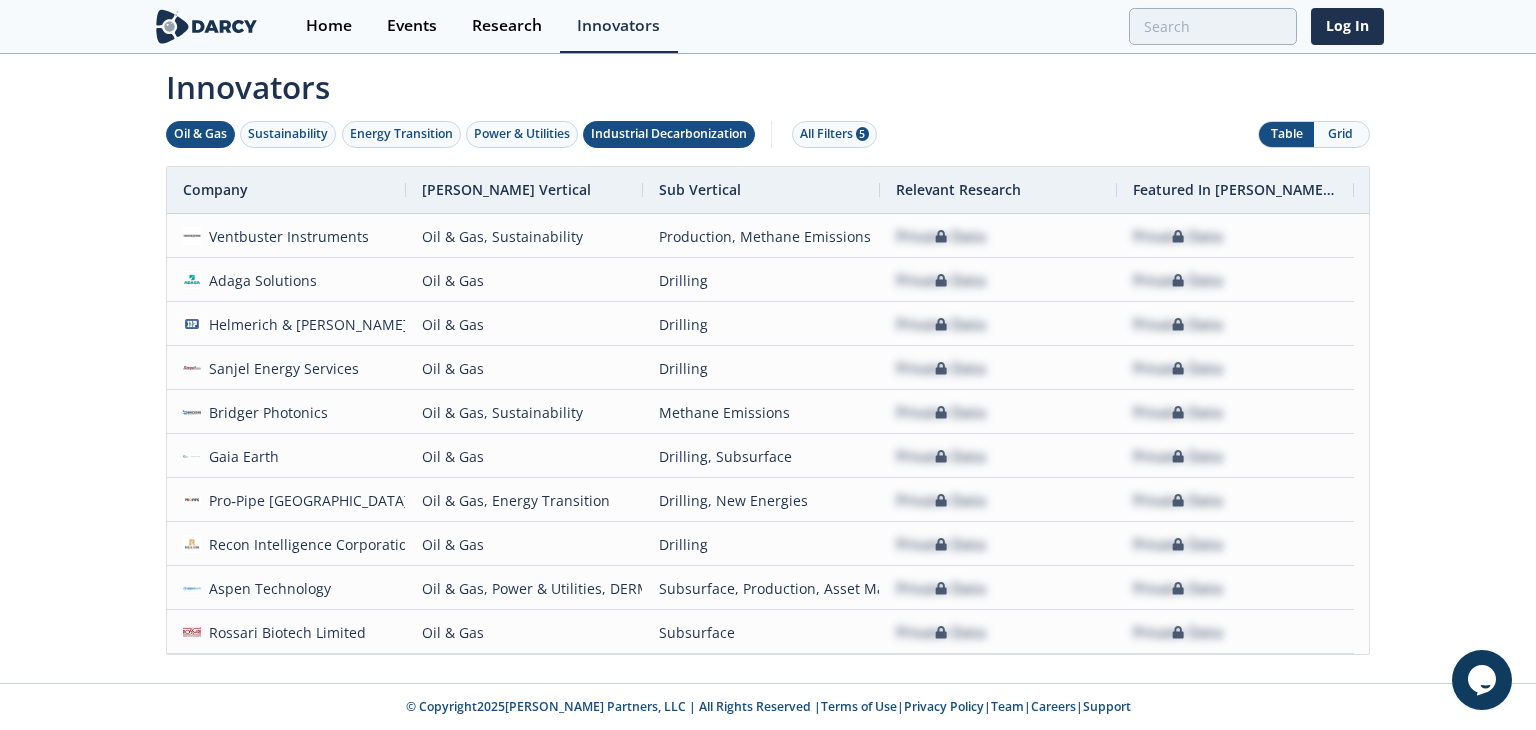 click on "Industrial Decarbonization" at bounding box center [669, 134] 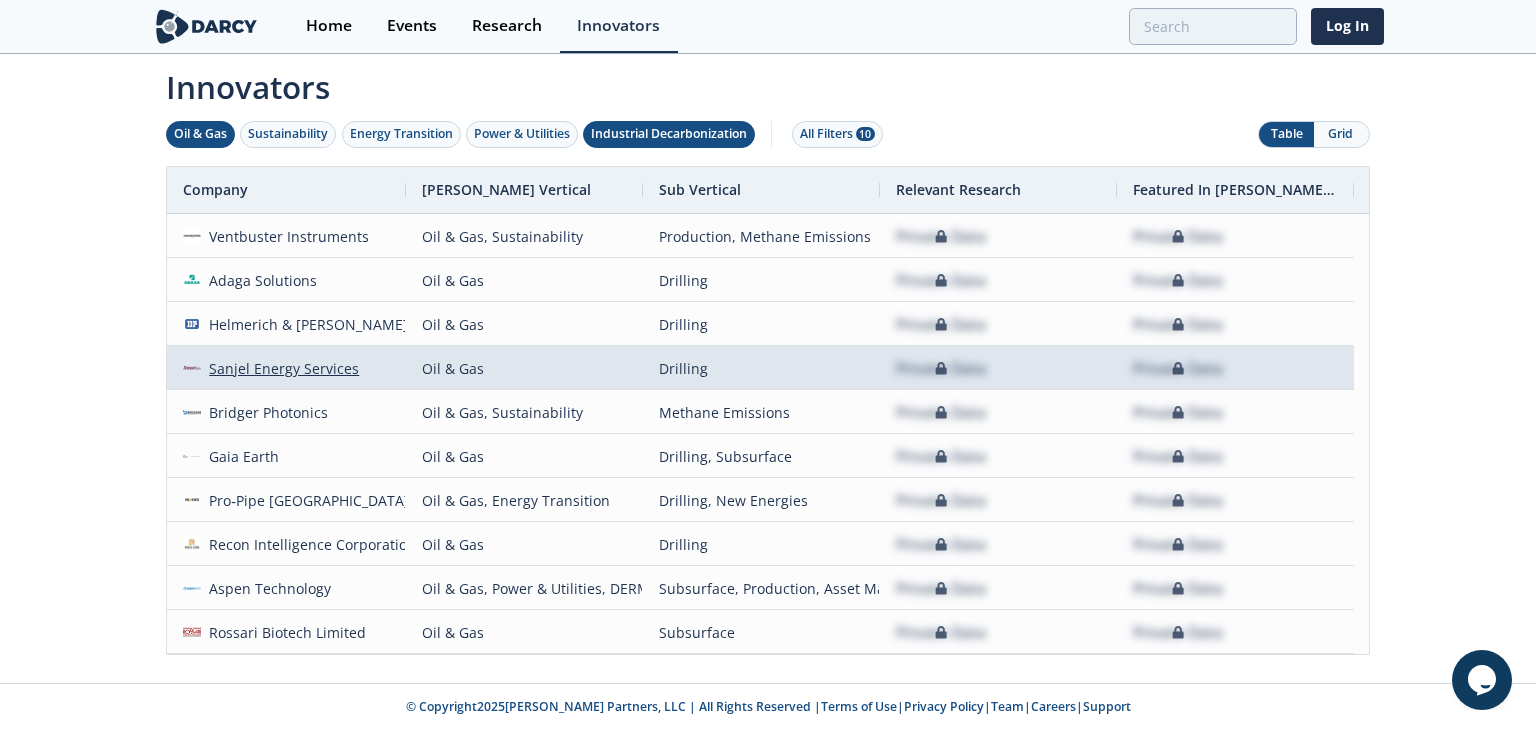 scroll, scrollTop: 50, scrollLeft: 0, axis: vertical 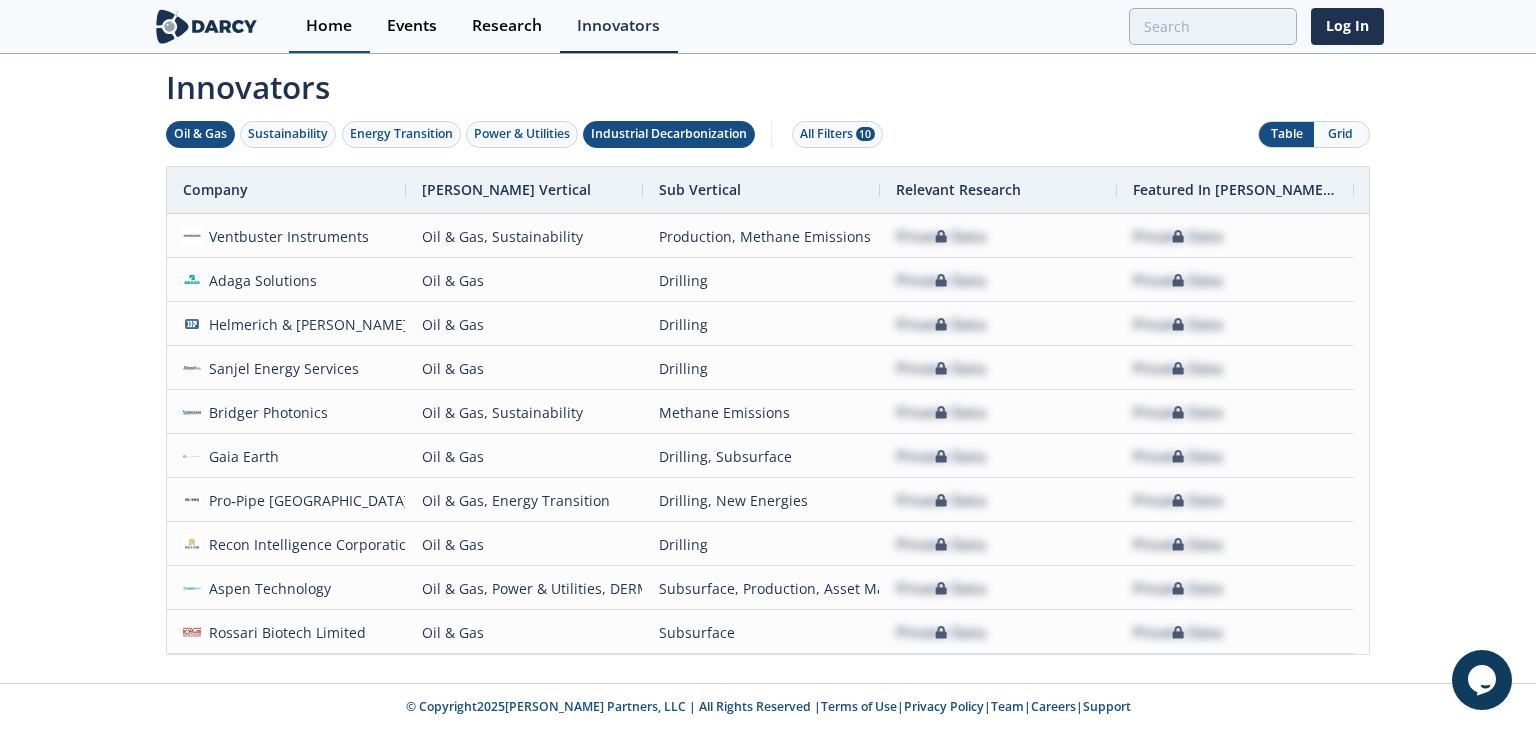 click on "Home" at bounding box center (329, 26) 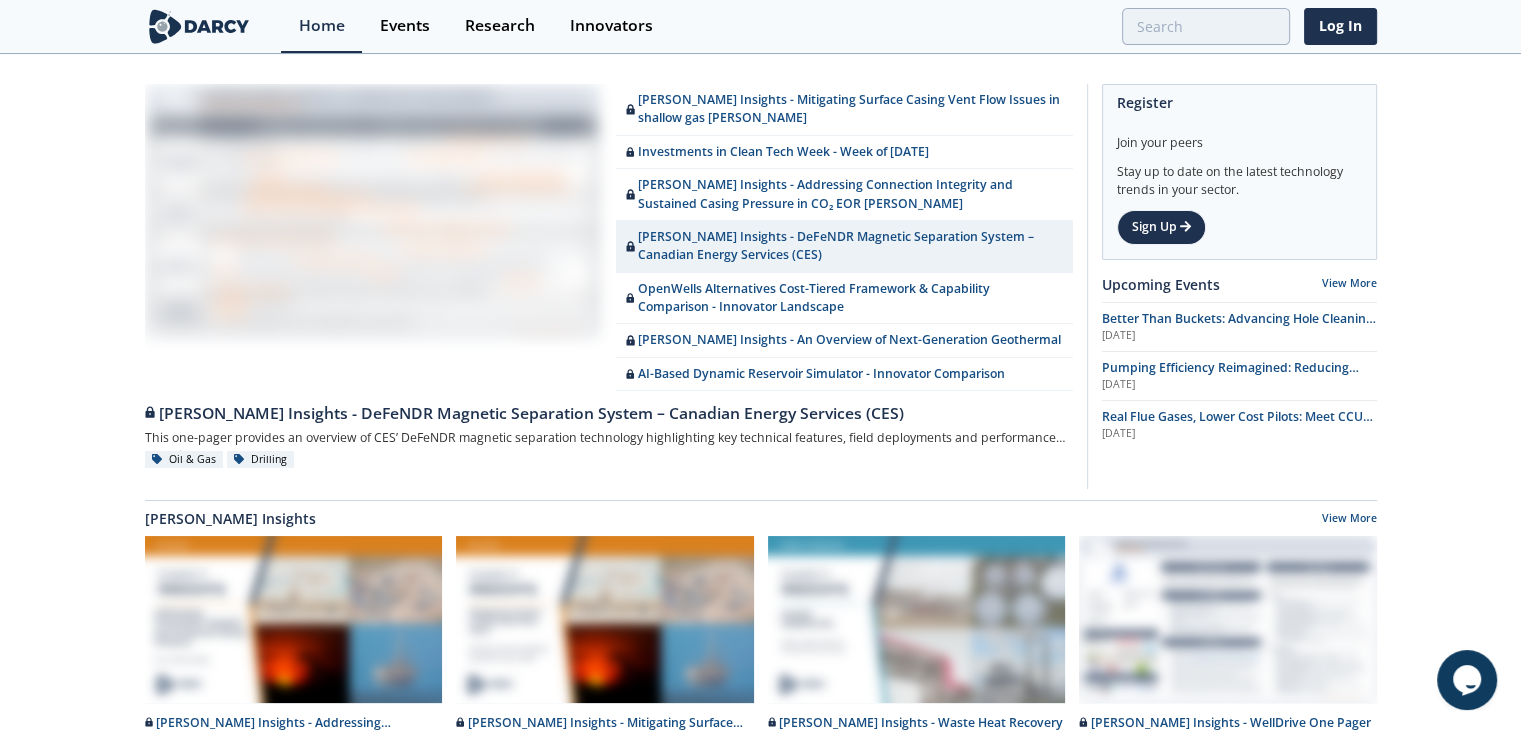 click at bounding box center (199, 26) 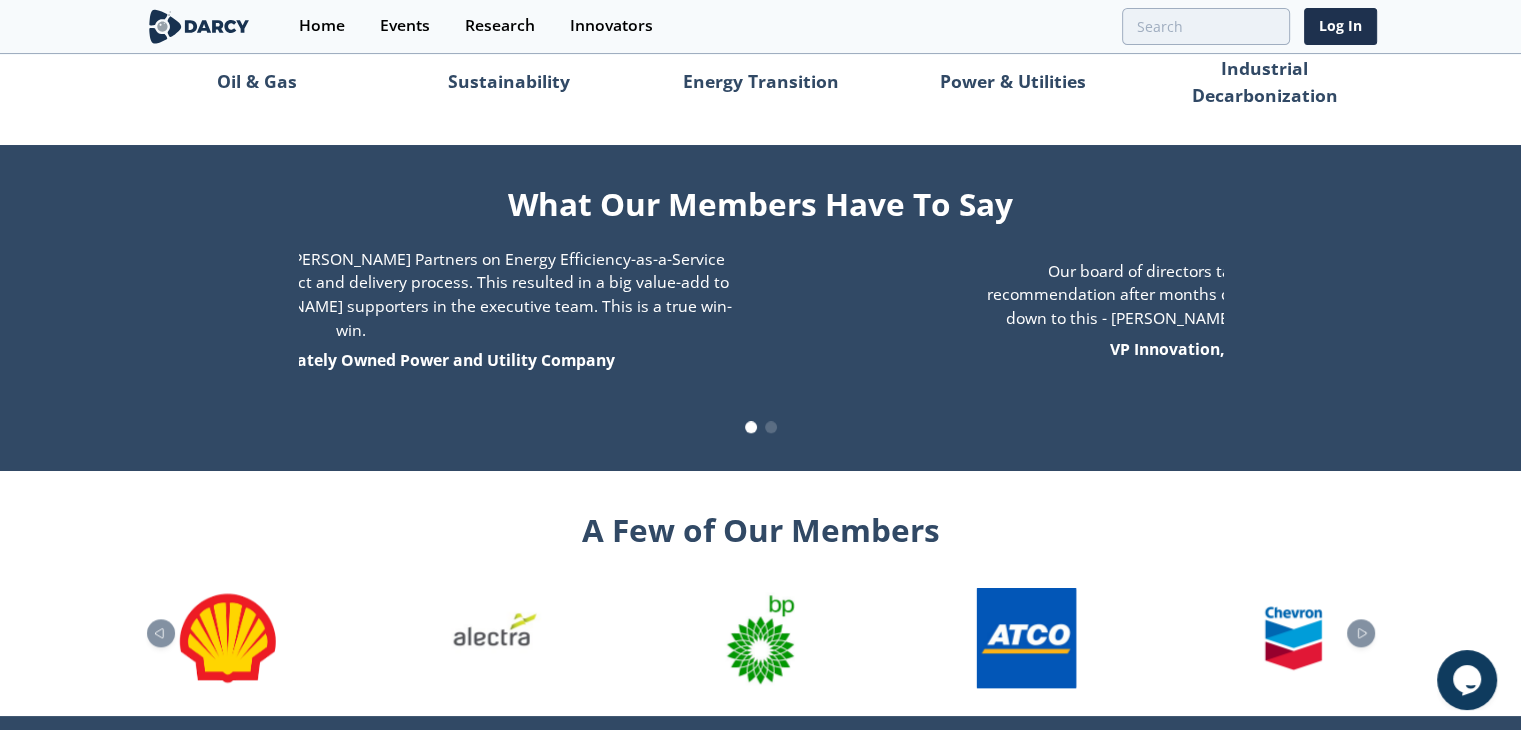 click on "Our board of directors tasked us to find an innovation platform for our company and our recommendation after months of investigation was Darcy Partners. When asked why, it boiled down to this - Darcy is the only platform that is built for the next decade not the last one.
VP Innovation ,
Large Investor Owned US Power and Utility Company" at bounding box center [1375, 311] 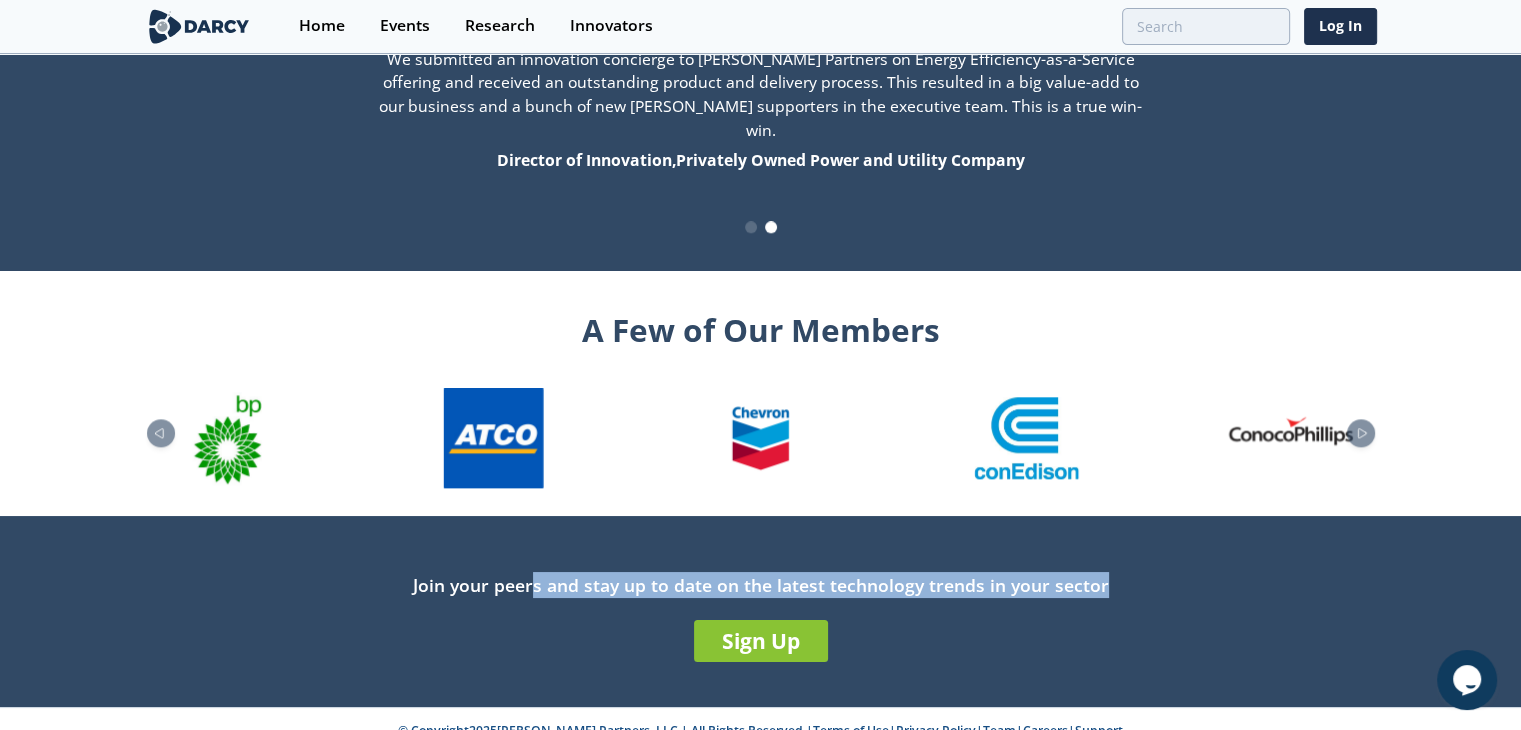 drag, startPoint x: 540, startPoint y: 565, endPoint x: 1209, endPoint y: 560, distance: 669.0187 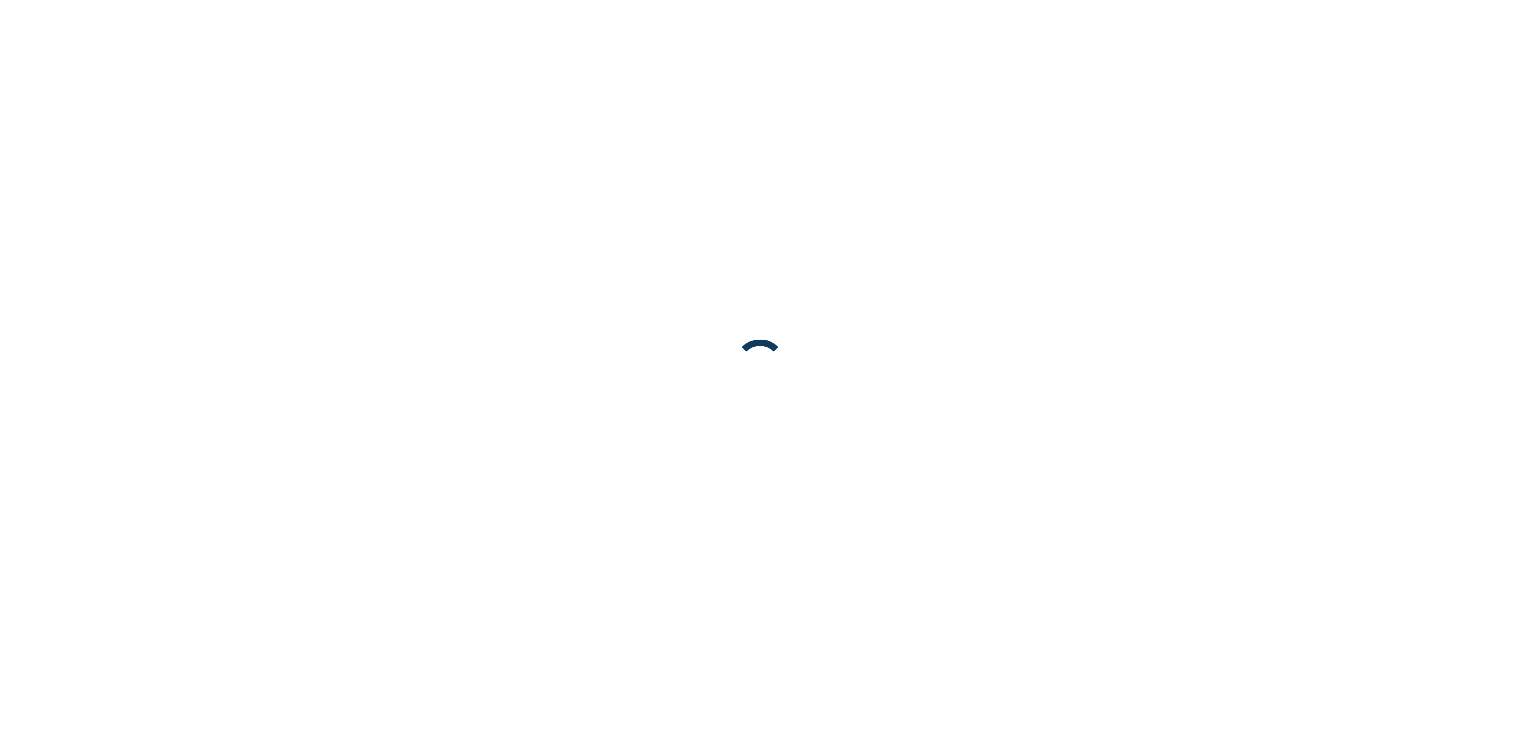 scroll, scrollTop: 0, scrollLeft: 0, axis: both 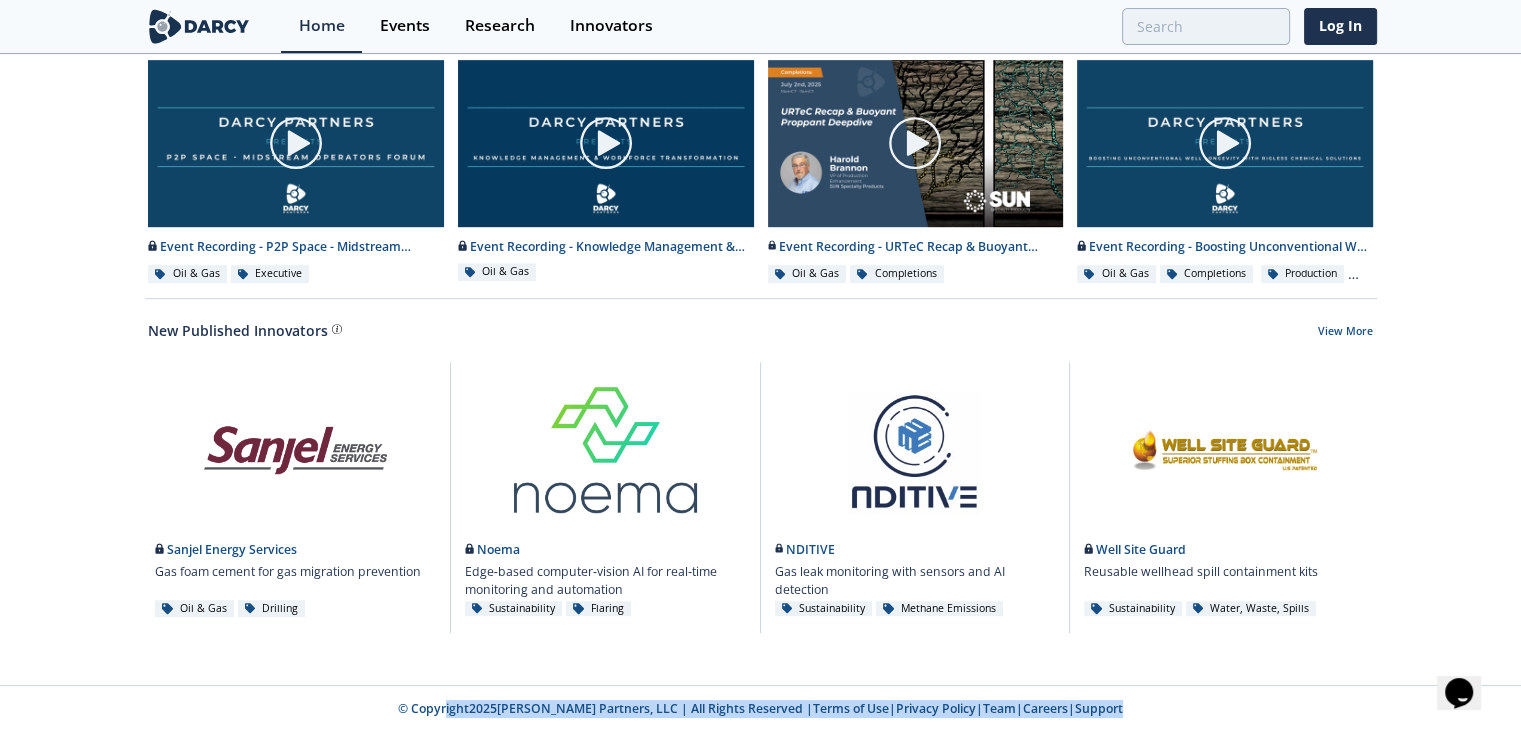 drag, startPoint x: 356, startPoint y: 700, endPoint x: 1199, endPoint y: 713, distance: 843.1002 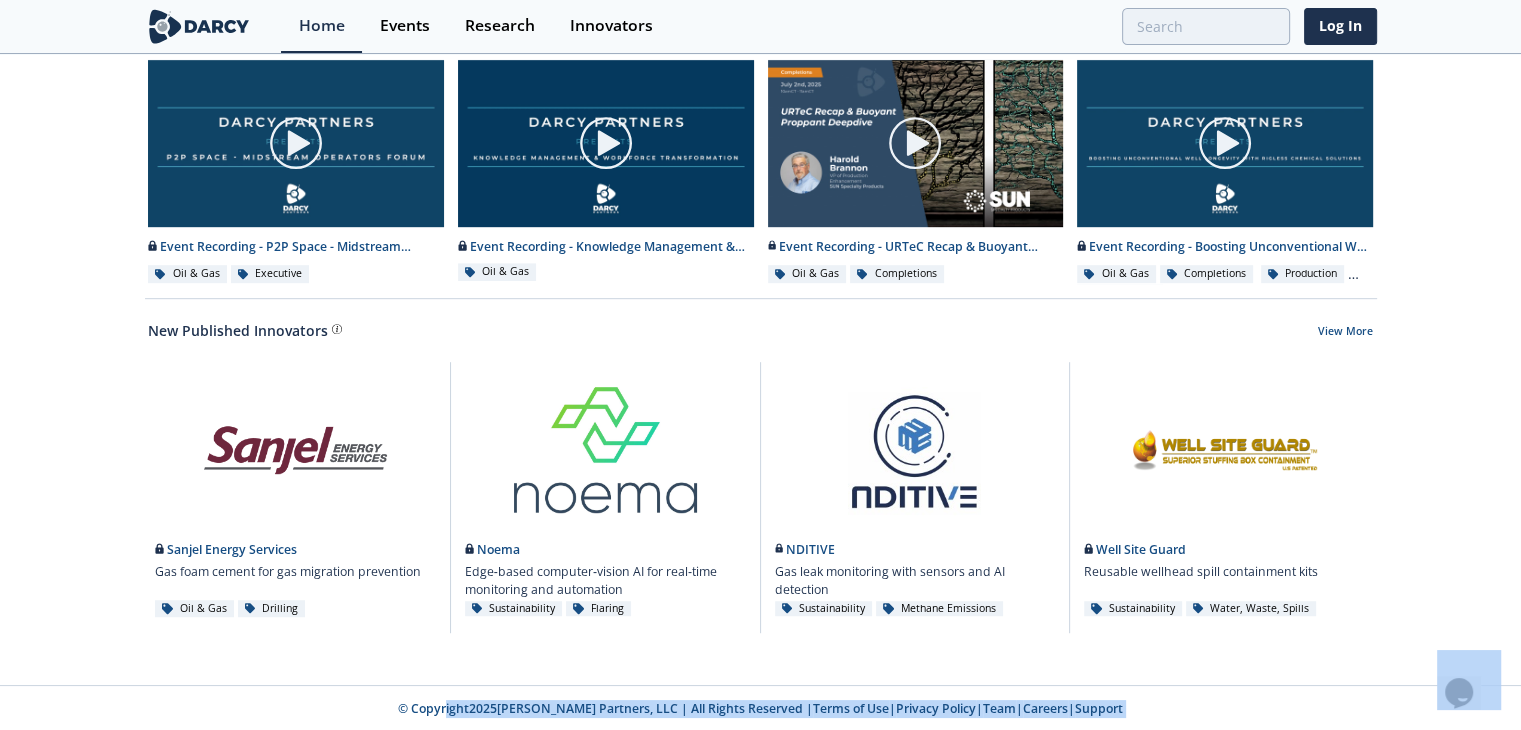 drag, startPoint x: 376, startPoint y: 705, endPoint x: 1144, endPoint y: 700, distance: 768.0163 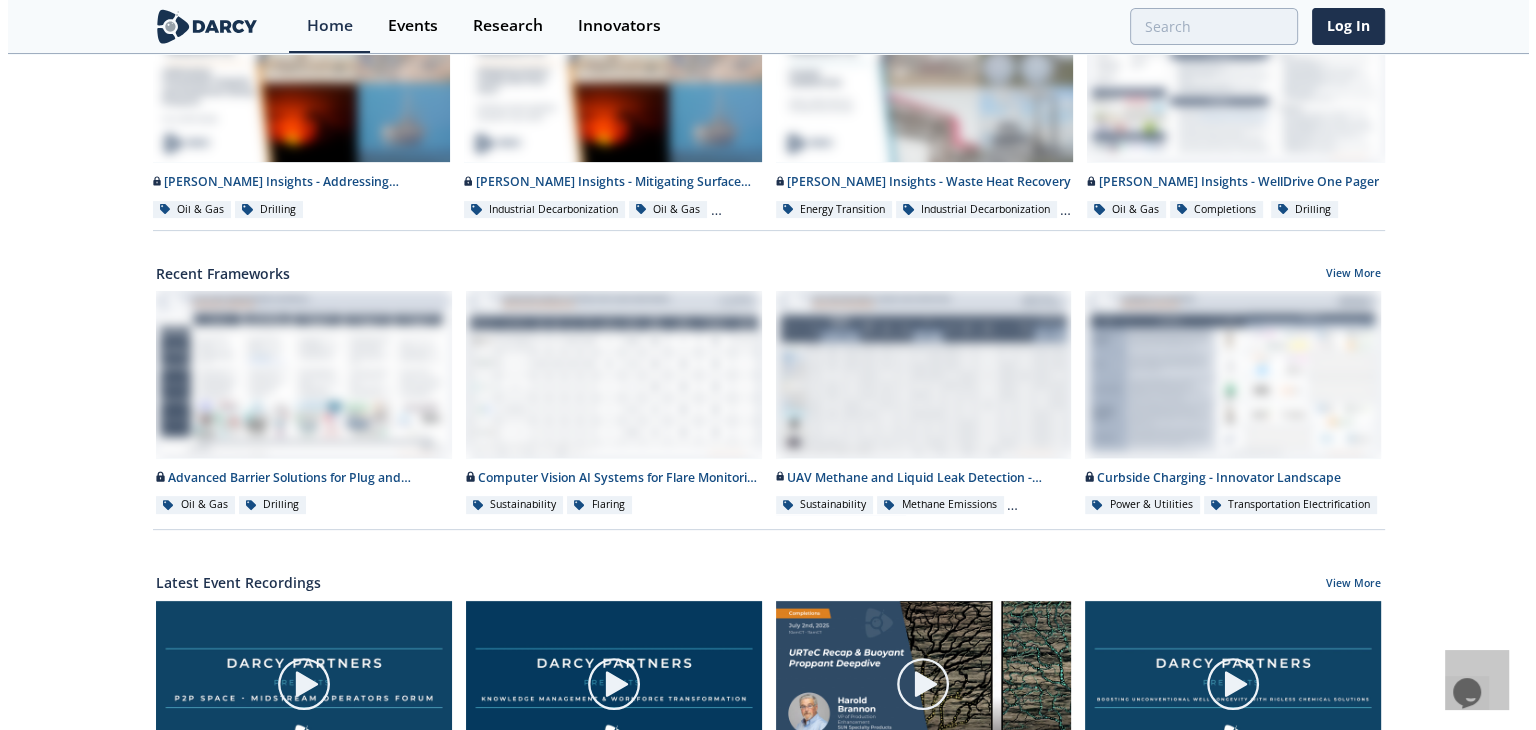 scroll, scrollTop: 0, scrollLeft: 0, axis: both 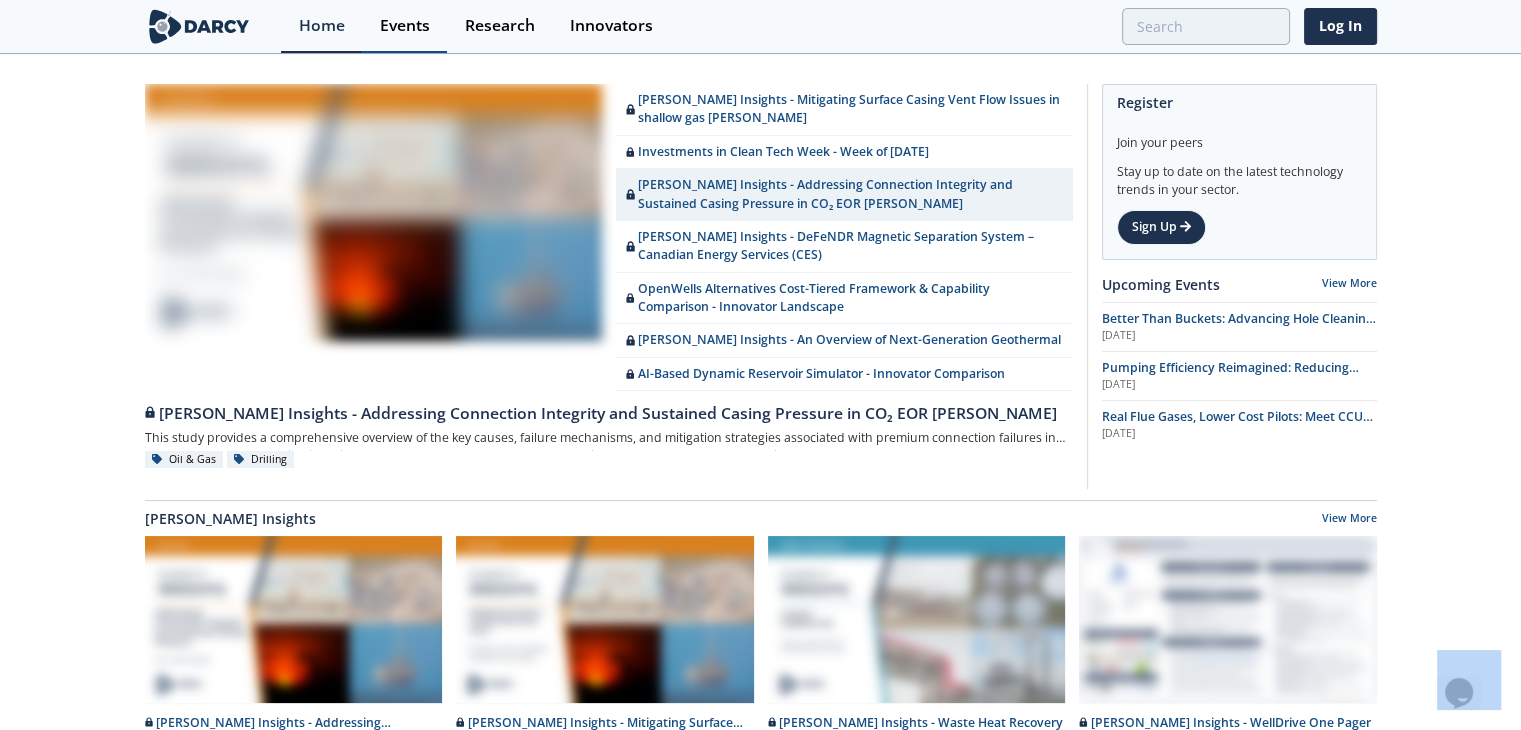 click on "Events" at bounding box center [405, 26] 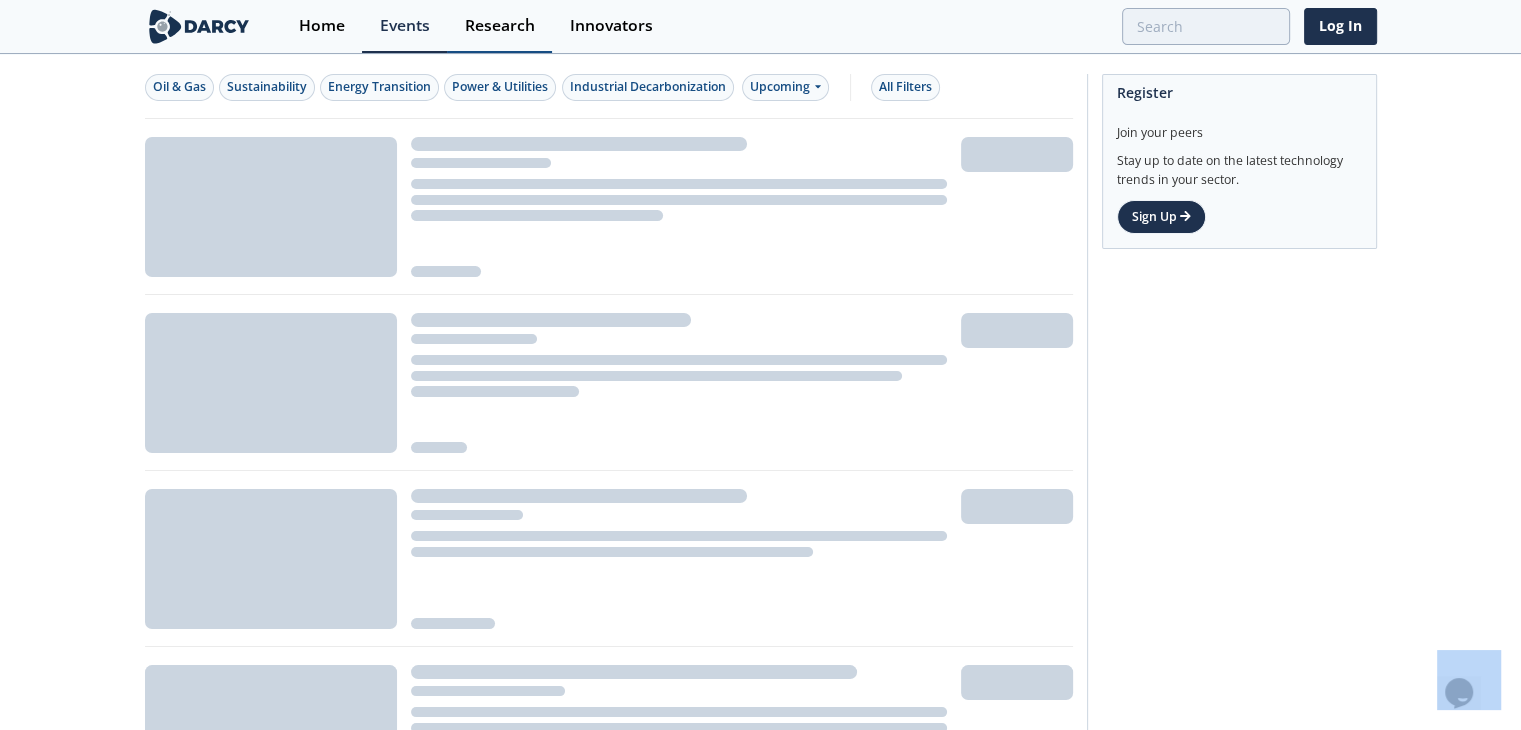 click on "Research" at bounding box center [500, 26] 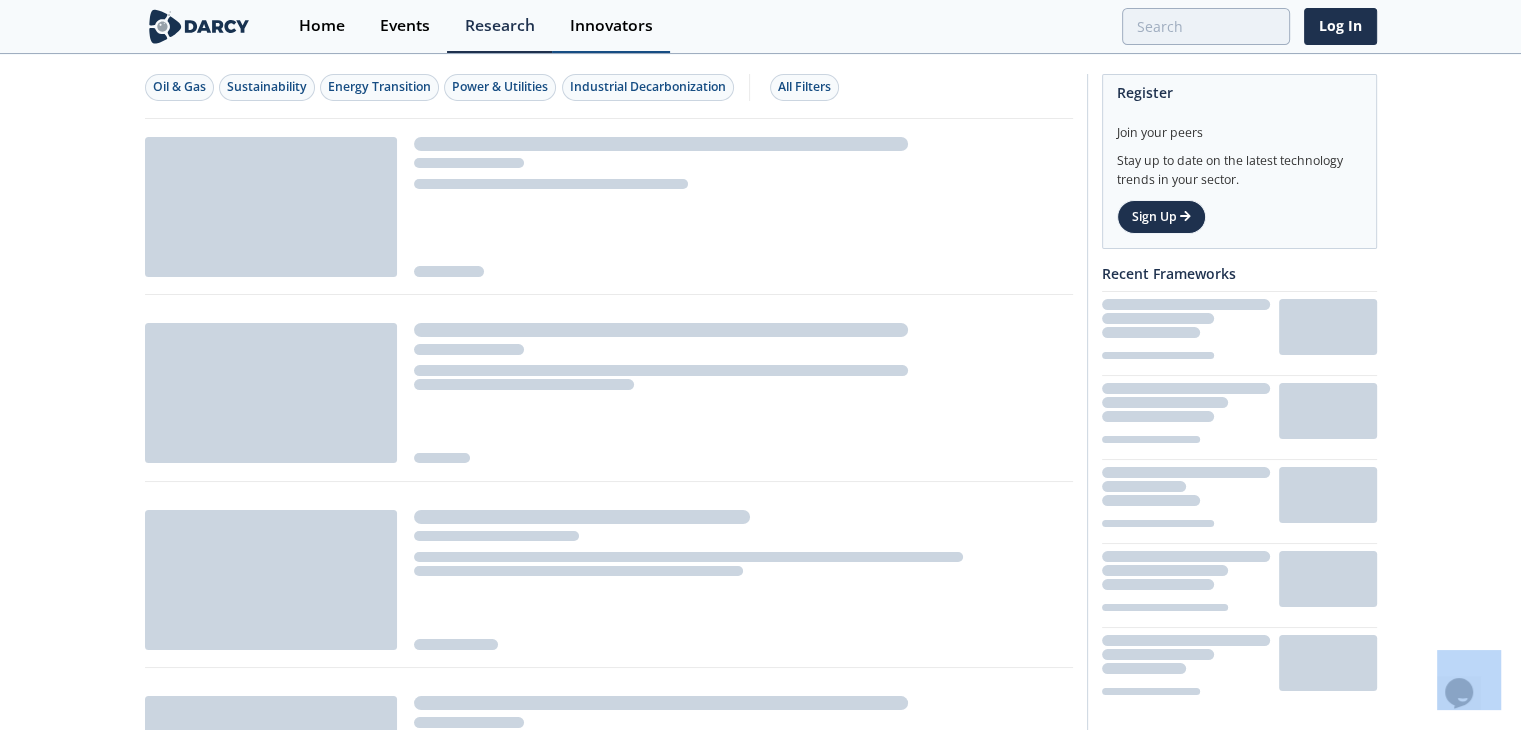 click on "Innovators" at bounding box center (611, 26) 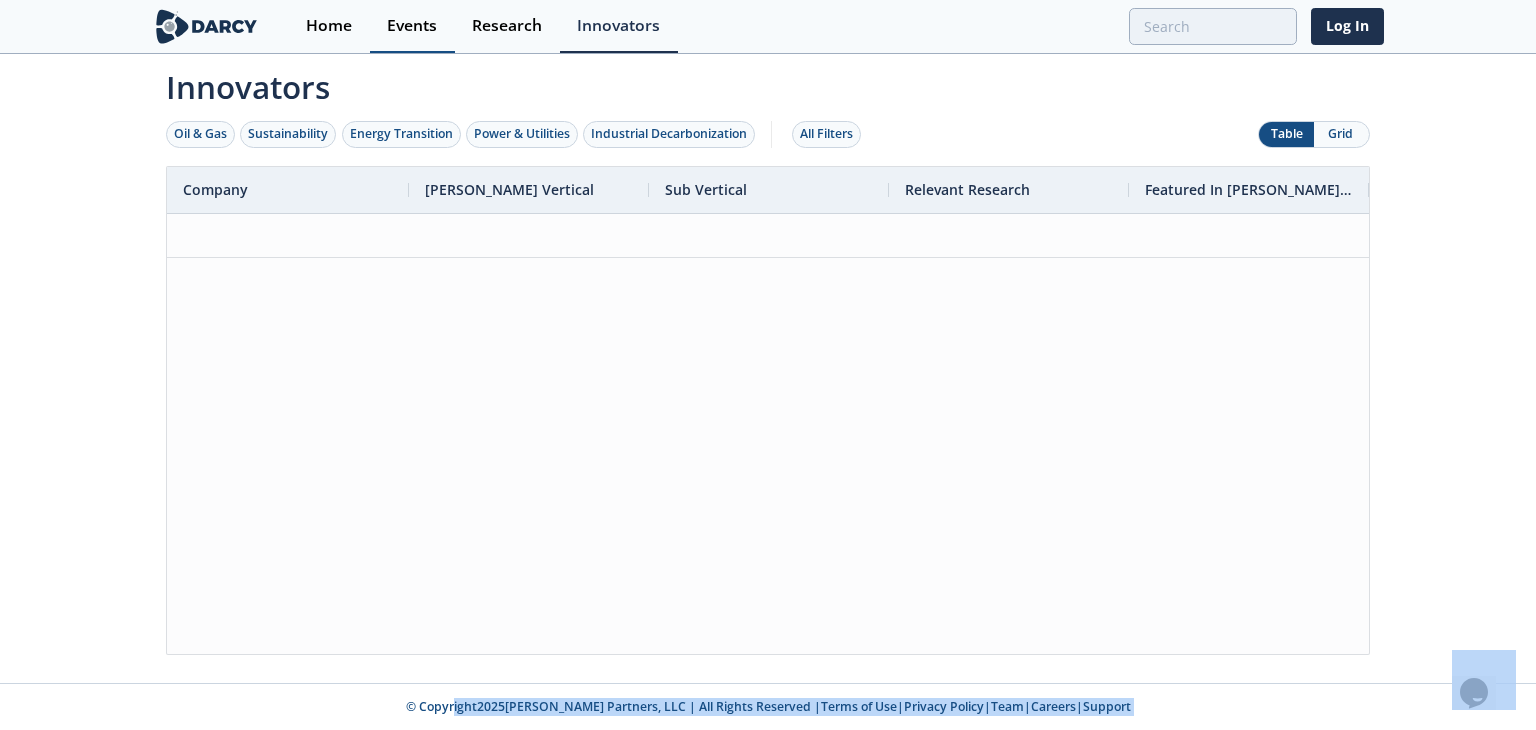 click on "Events" at bounding box center [412, 26] 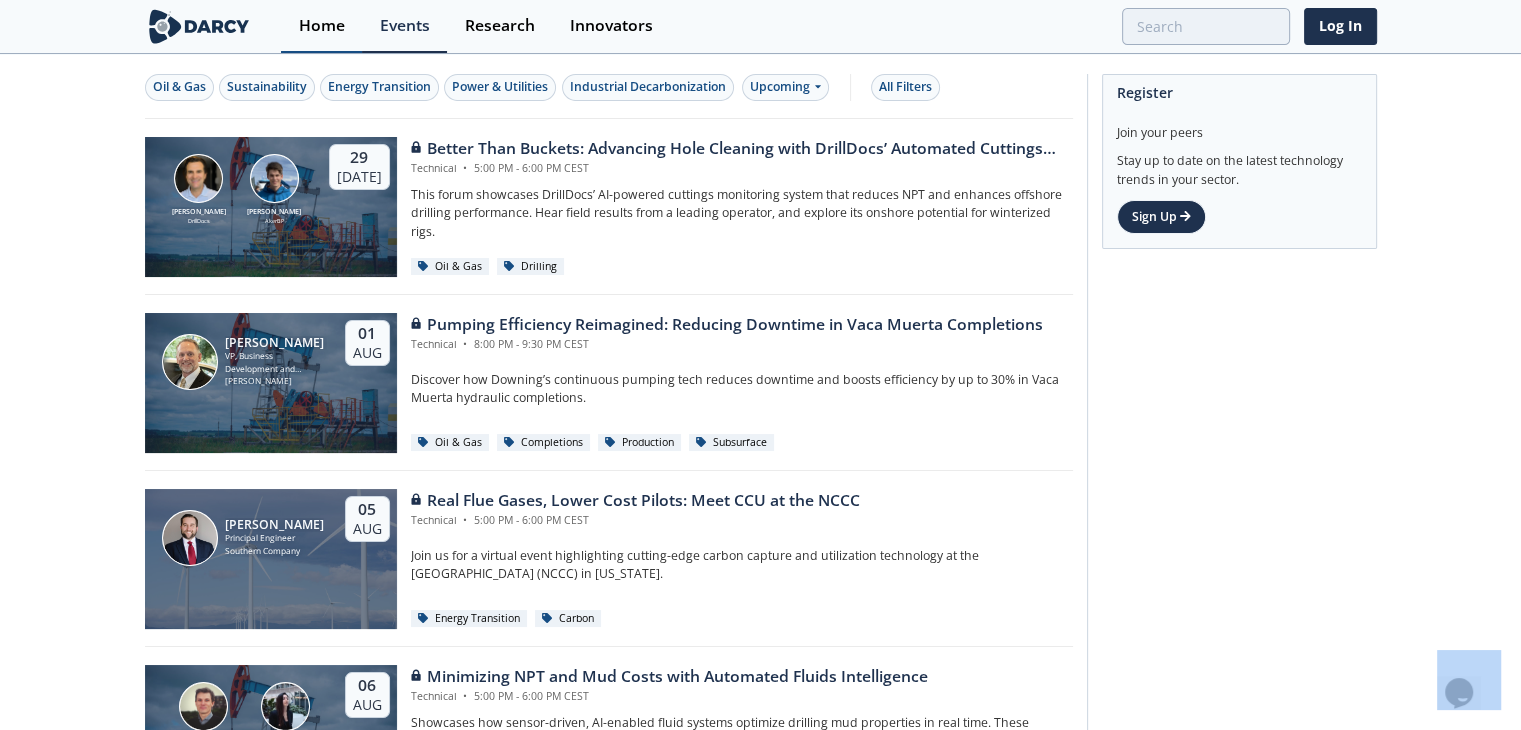 click on "Home" at bounding box center (322, 26) 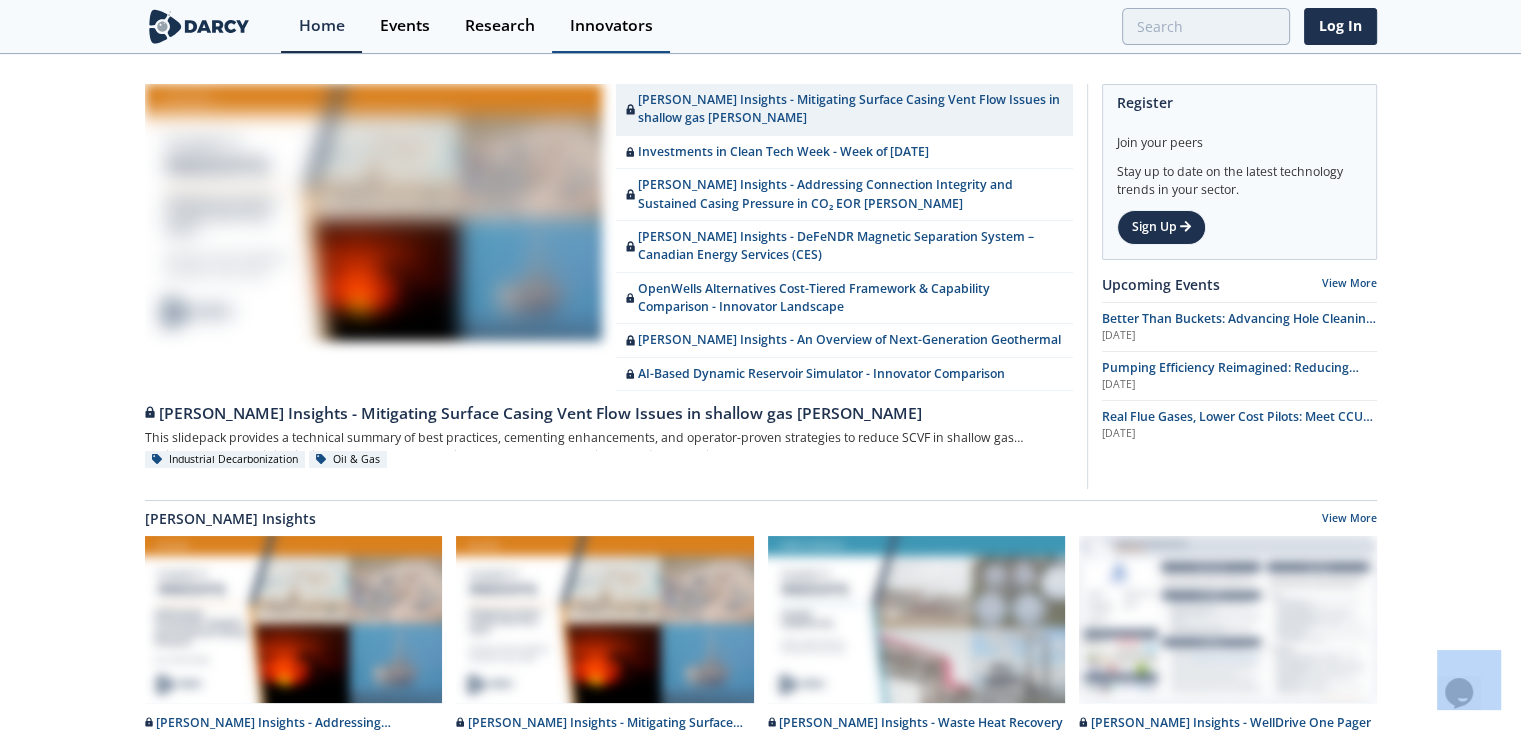 click on "Innovators" at bounding box center [611, 26] 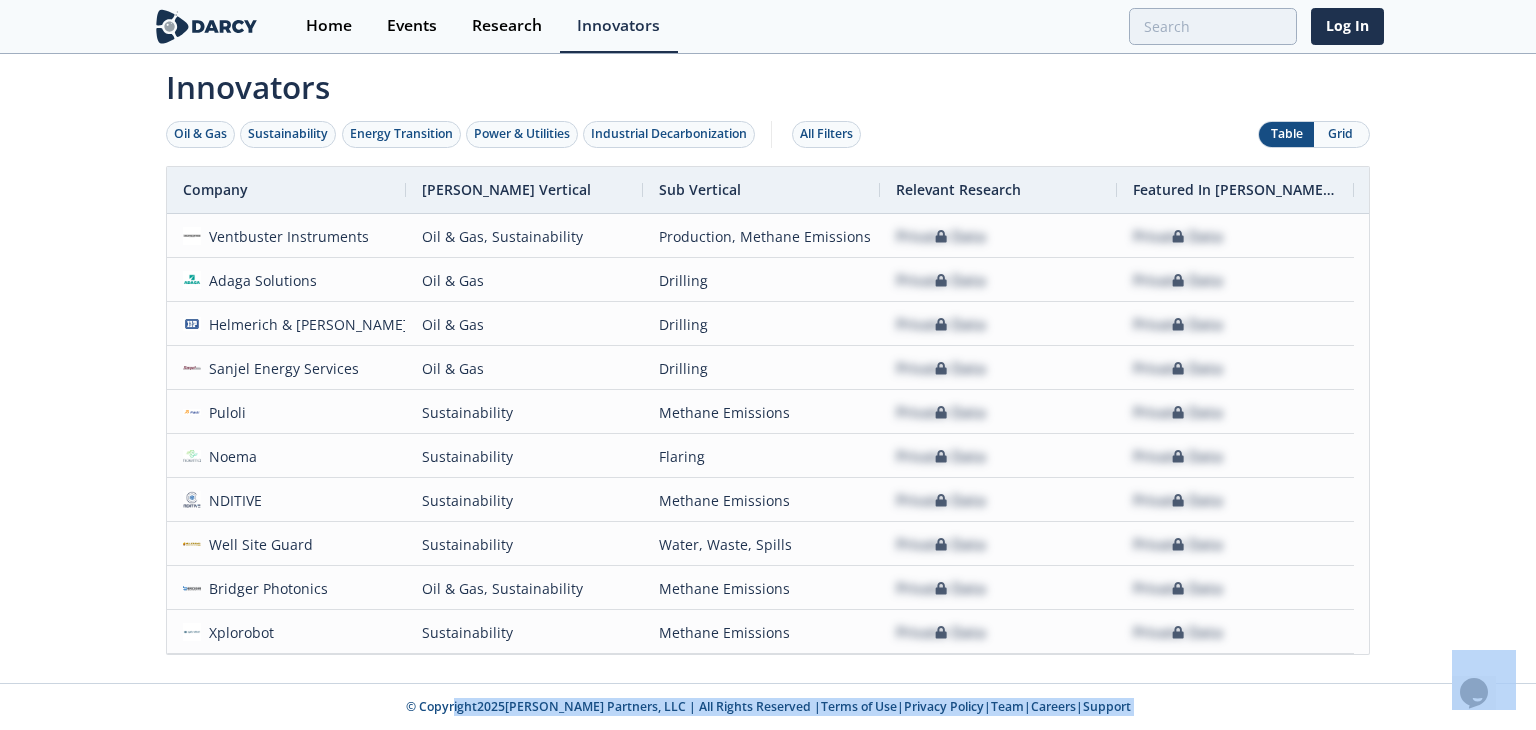 scroll, scrollTop: 99, scrollLeft: 0, axis: vertical 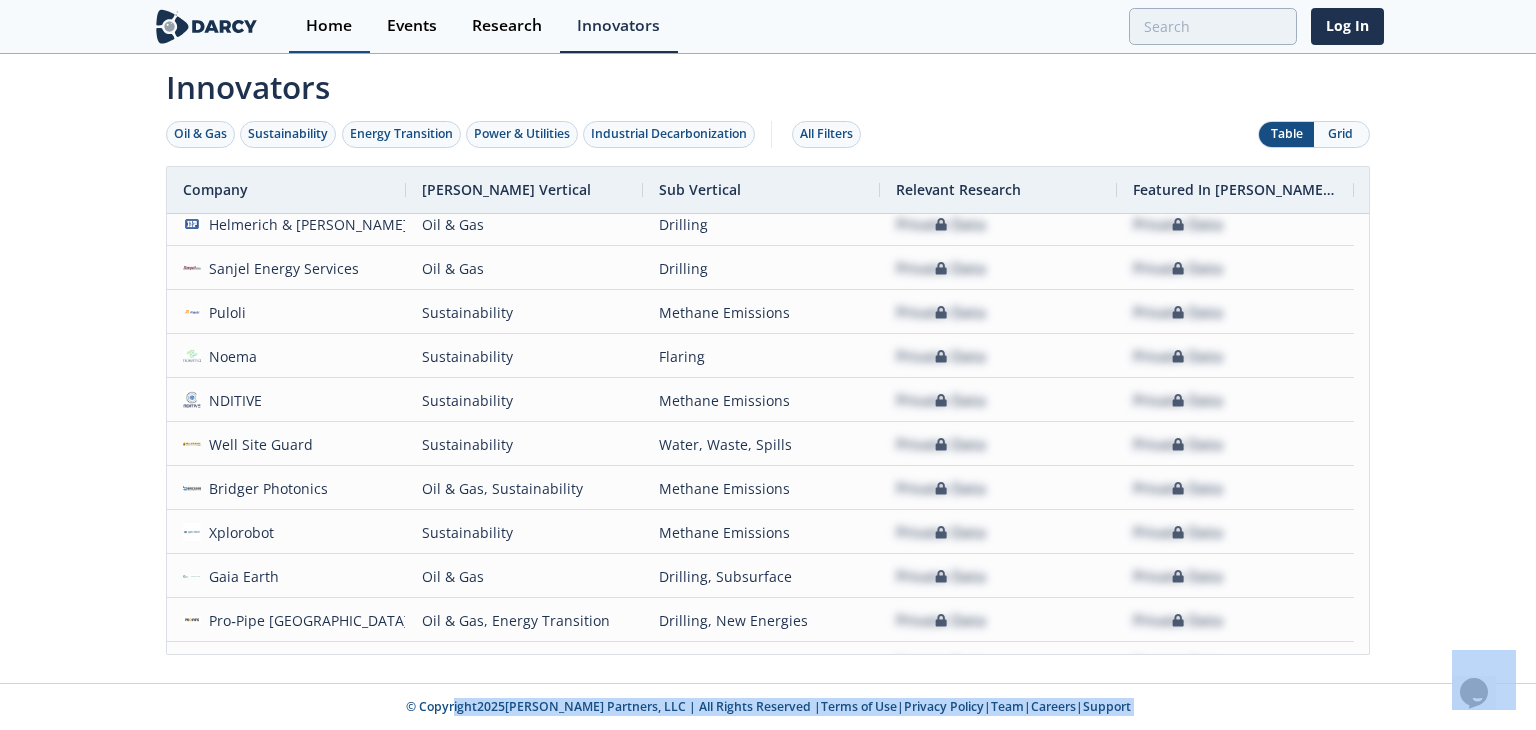 click on "Home" at bounding box center (329, 26) 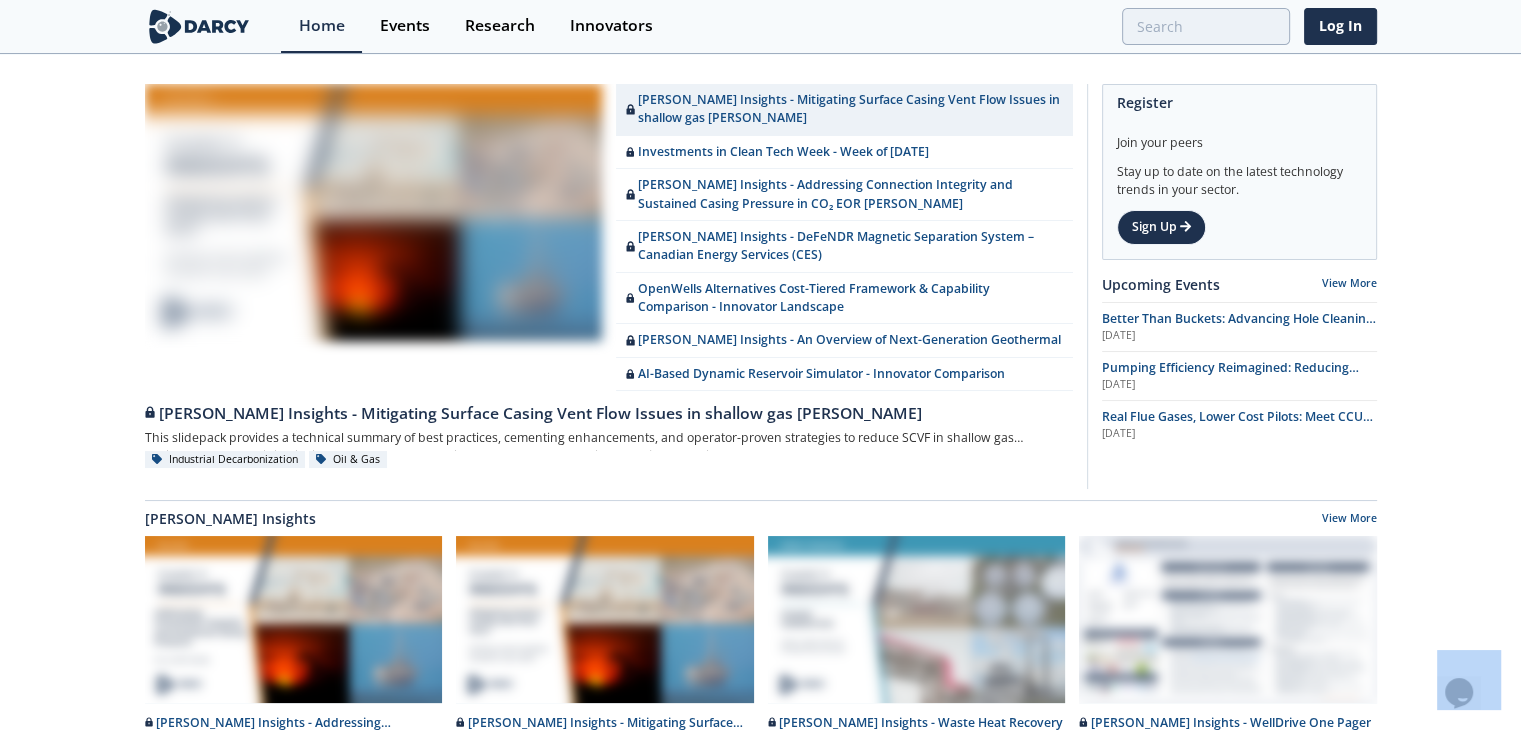 click at bounding box center (199, 26) 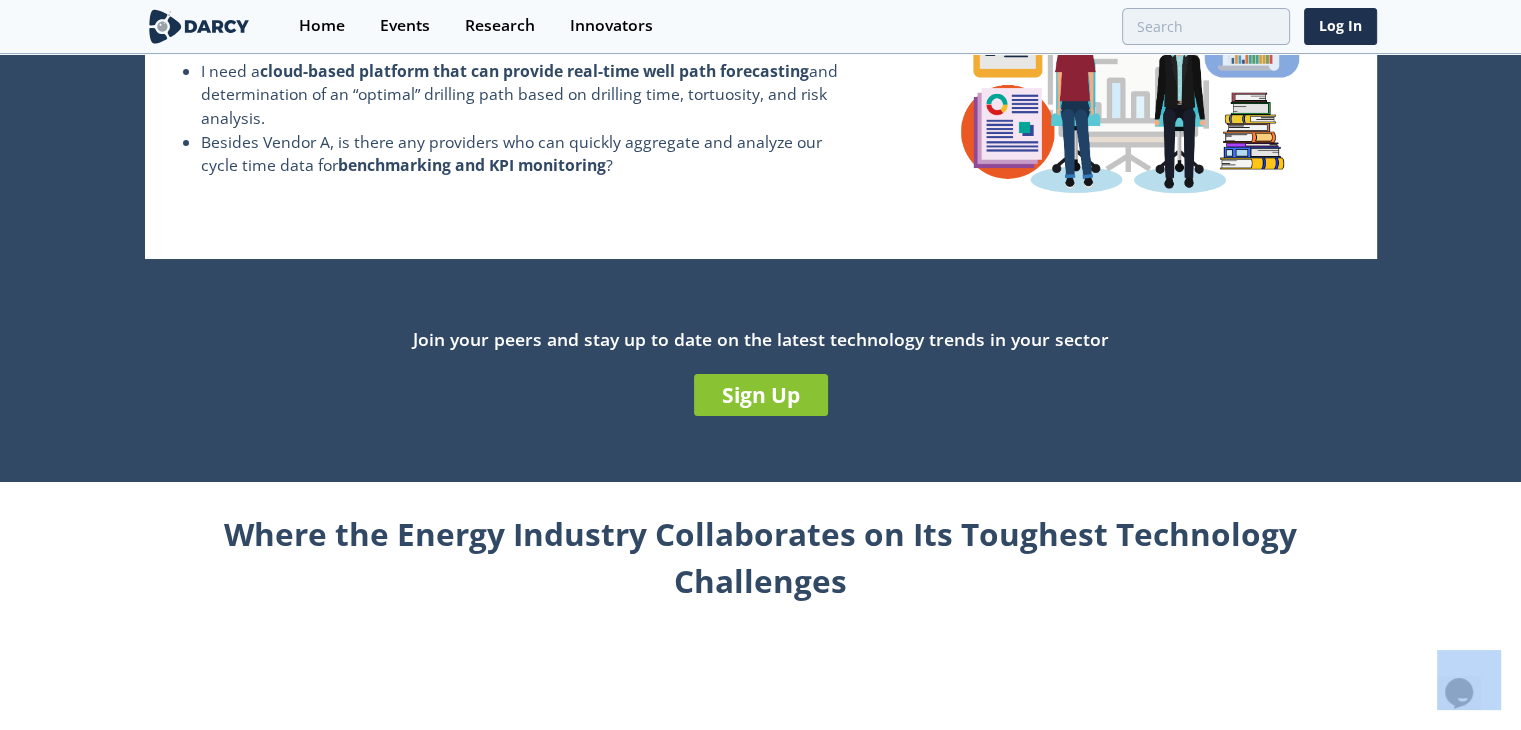 scroll, scrollTop: 600, scrollLeft: 0, axis: vertical 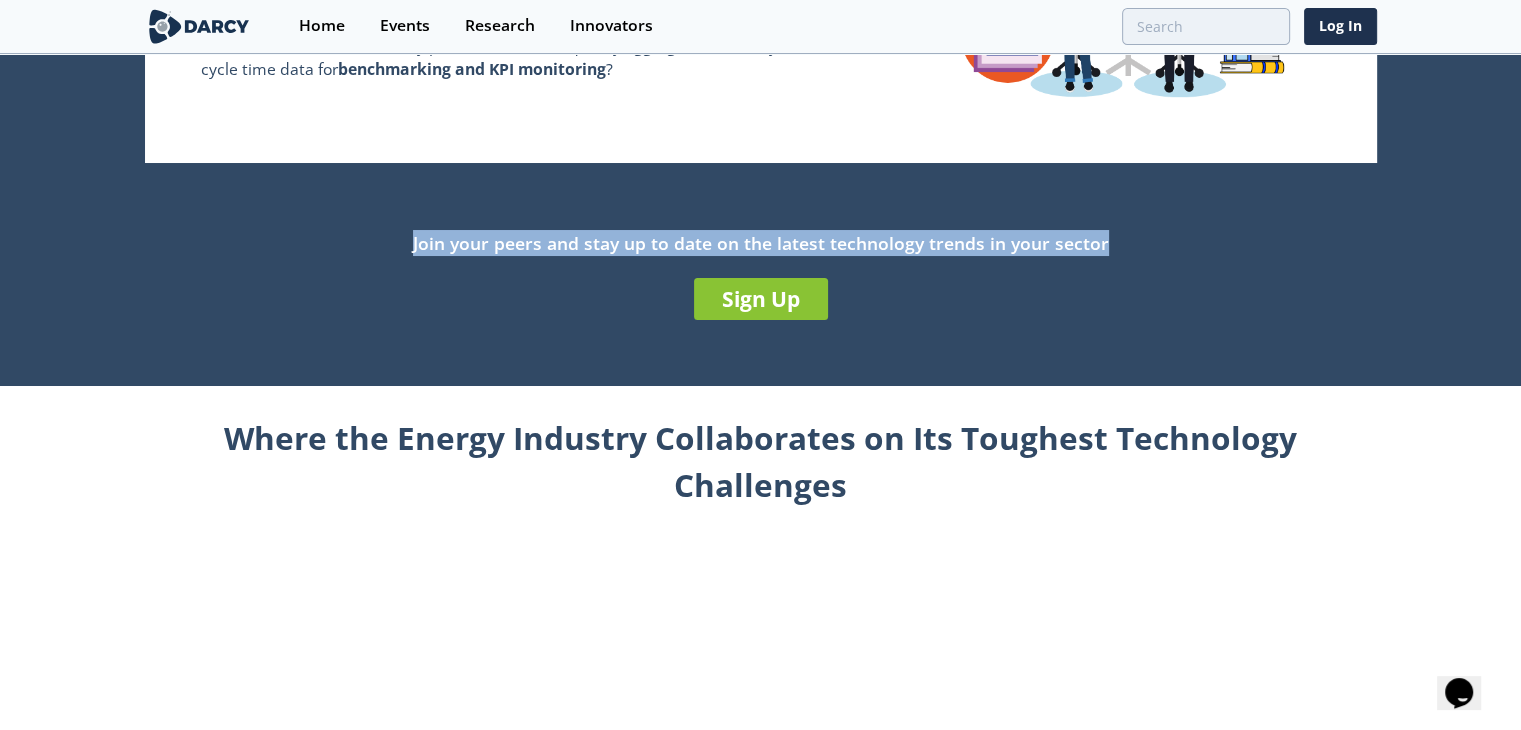 drag, startPoint x: 405, startPoint y: 241, endPoint x: 1136, endPoint y: 252, distance: 731.08276 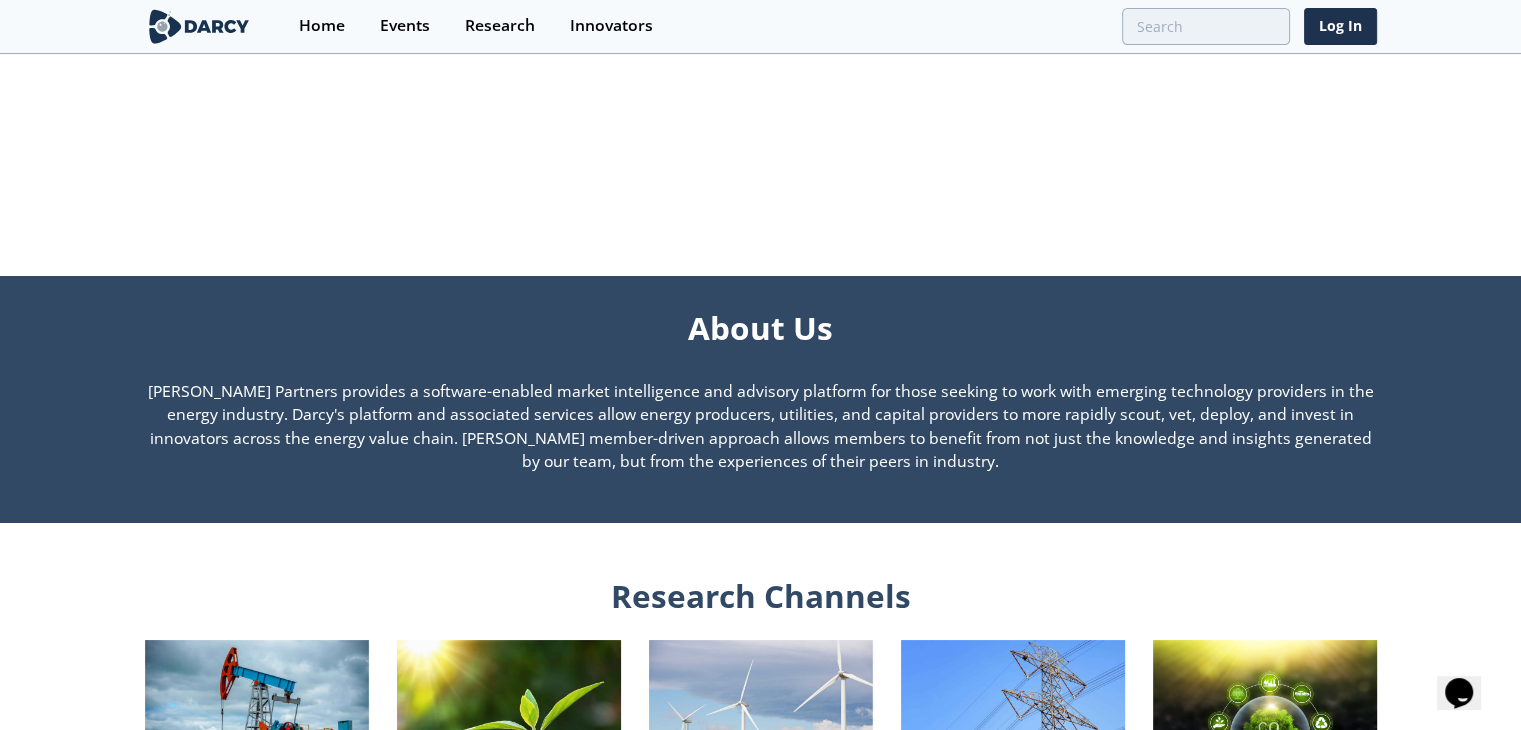 scroll, scrollTop: 1300, scrollLeft: 0, axis: vertical 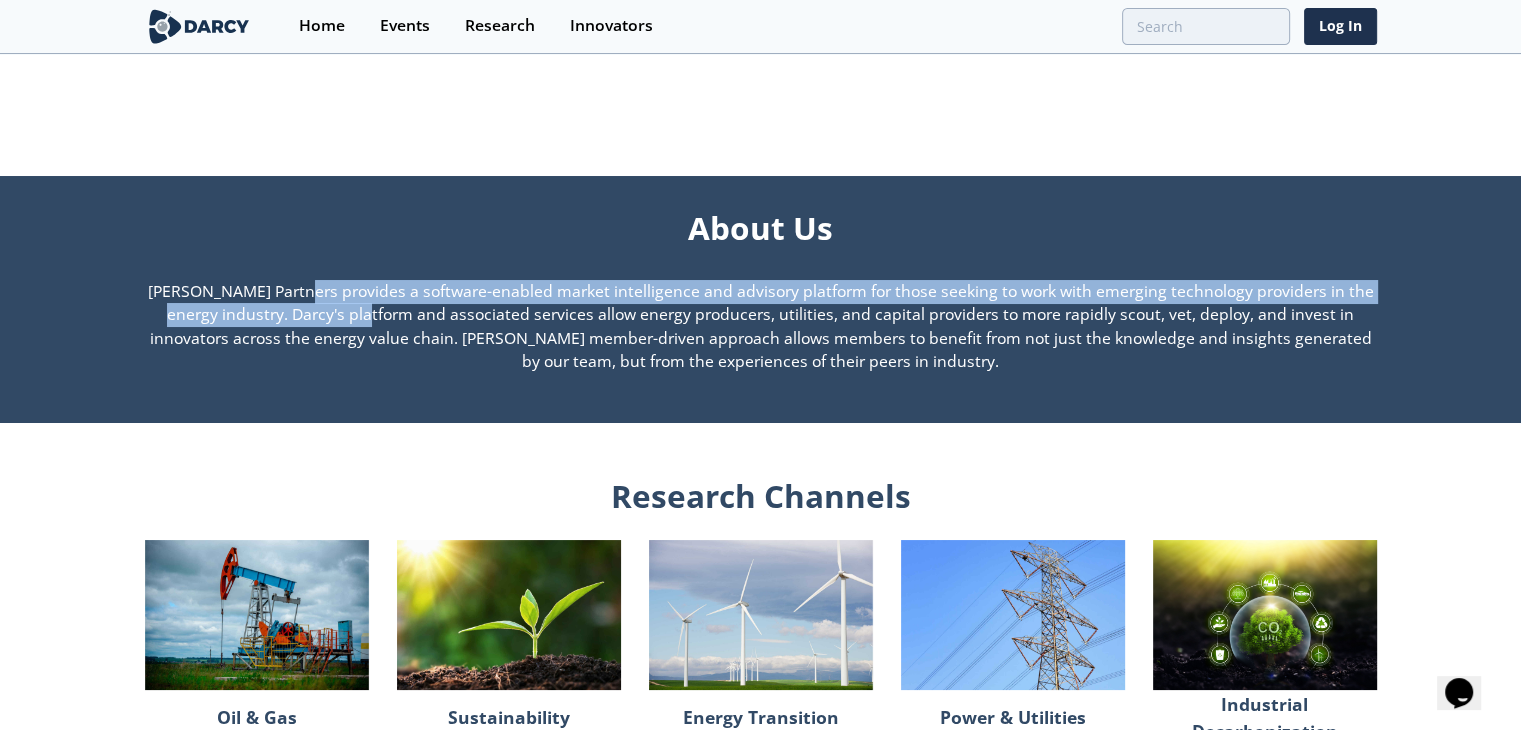 drag, startPoint x: 165, startPoint y: 273, endPoint x: 232, endPoint y: 312, distance: 77.52419 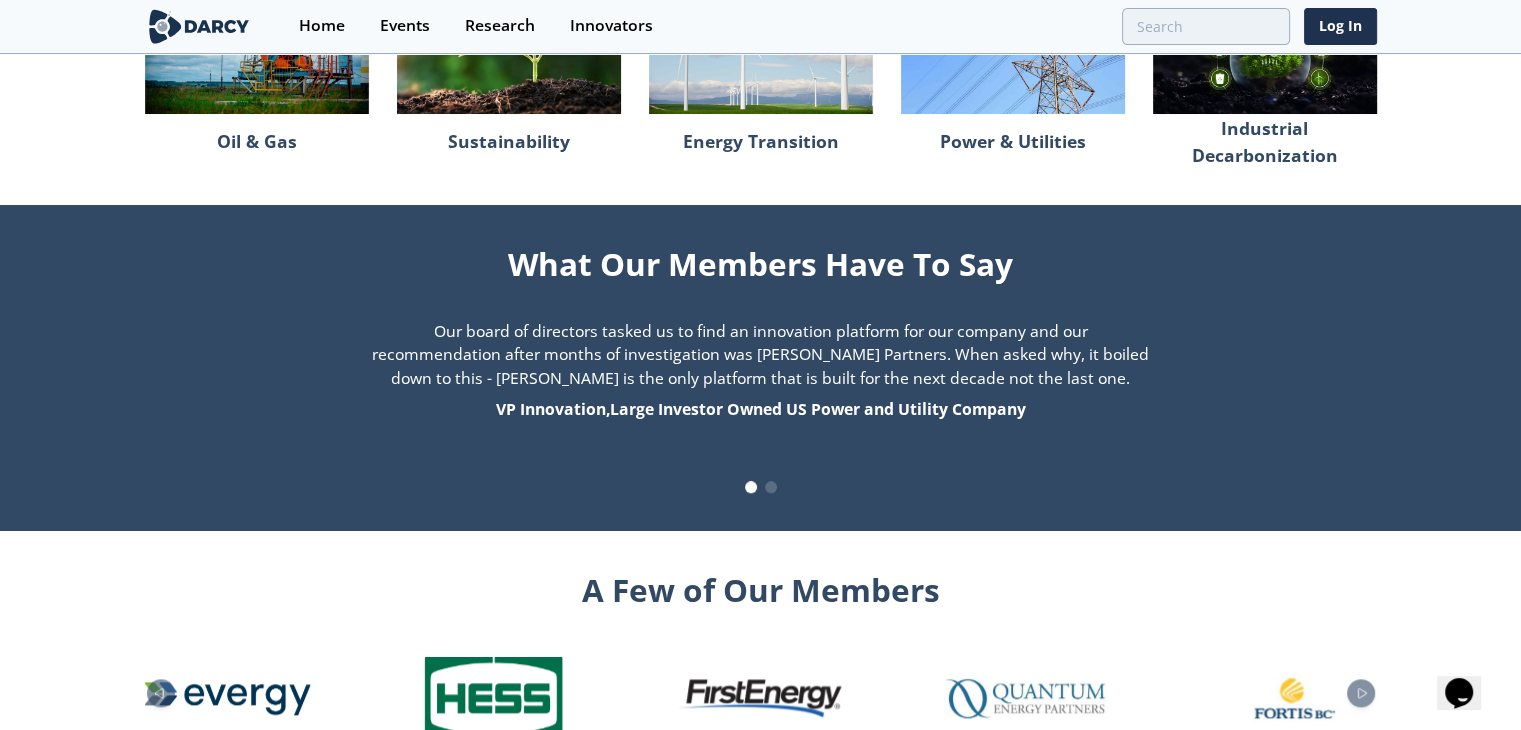 scroll, scrollTop: 2000, scrollLeft: 0, axis: vertical 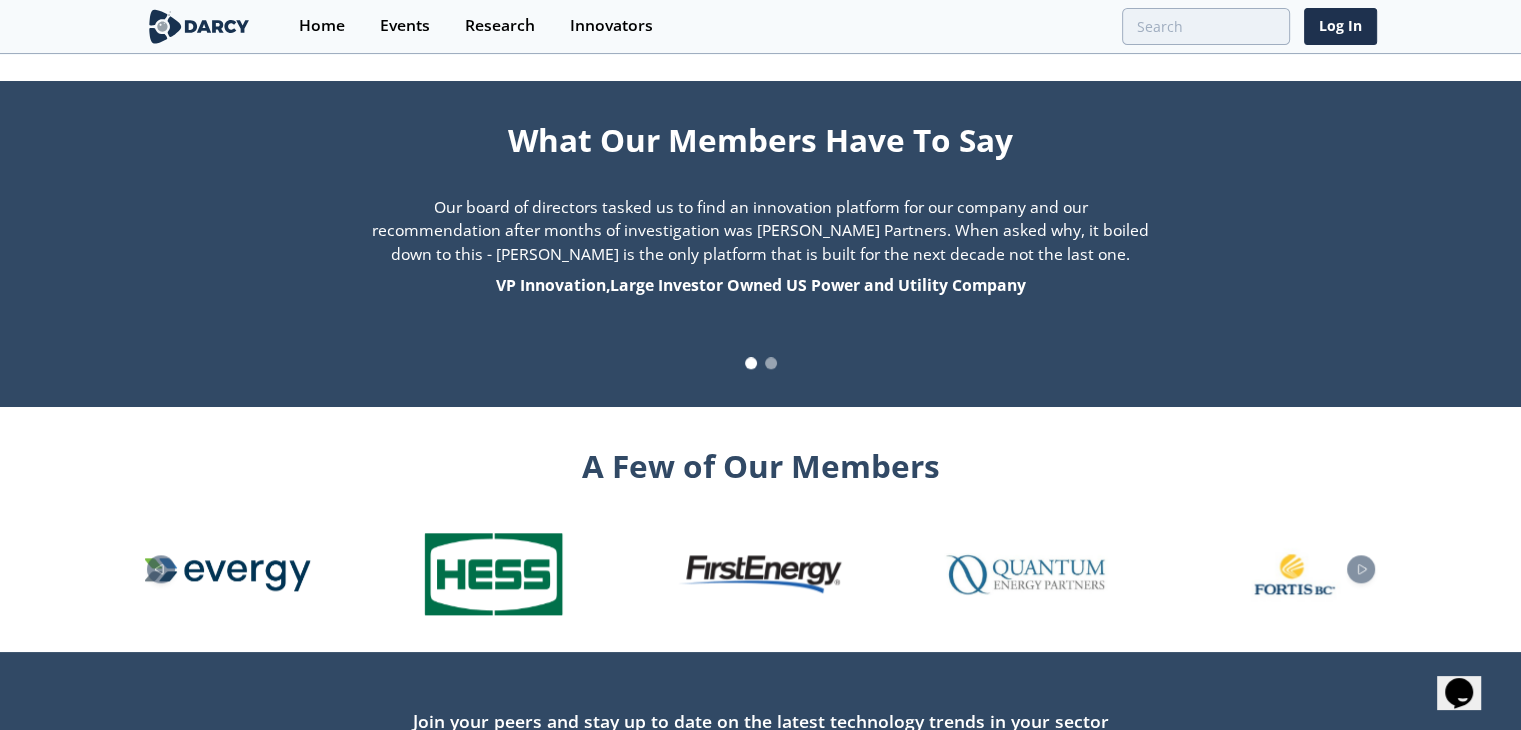 click at bounding box center (771, 363) 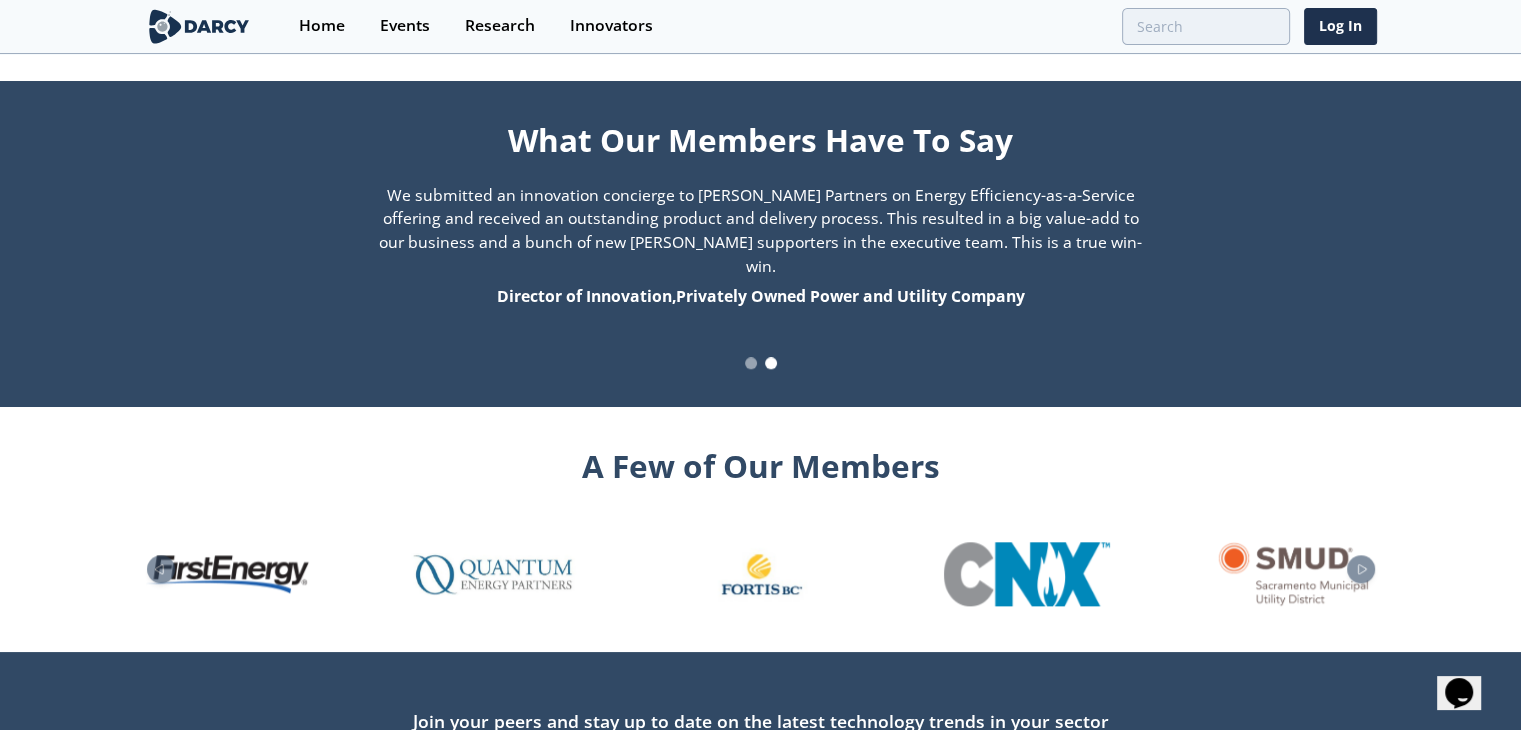 click at bounding box center (751, 363) 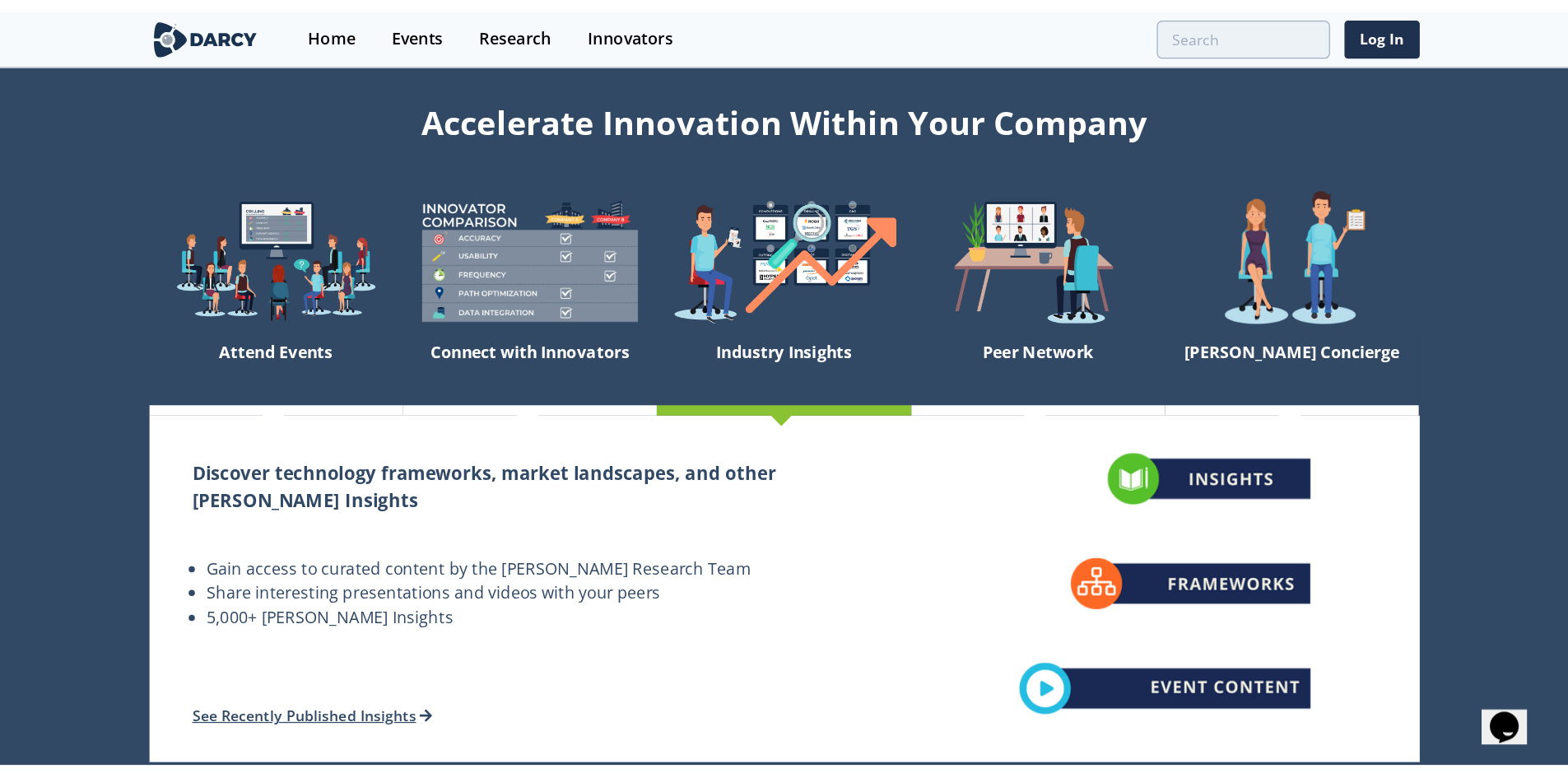 scroll, scrollTop: 0, scrollLeft: 0, axis: both 